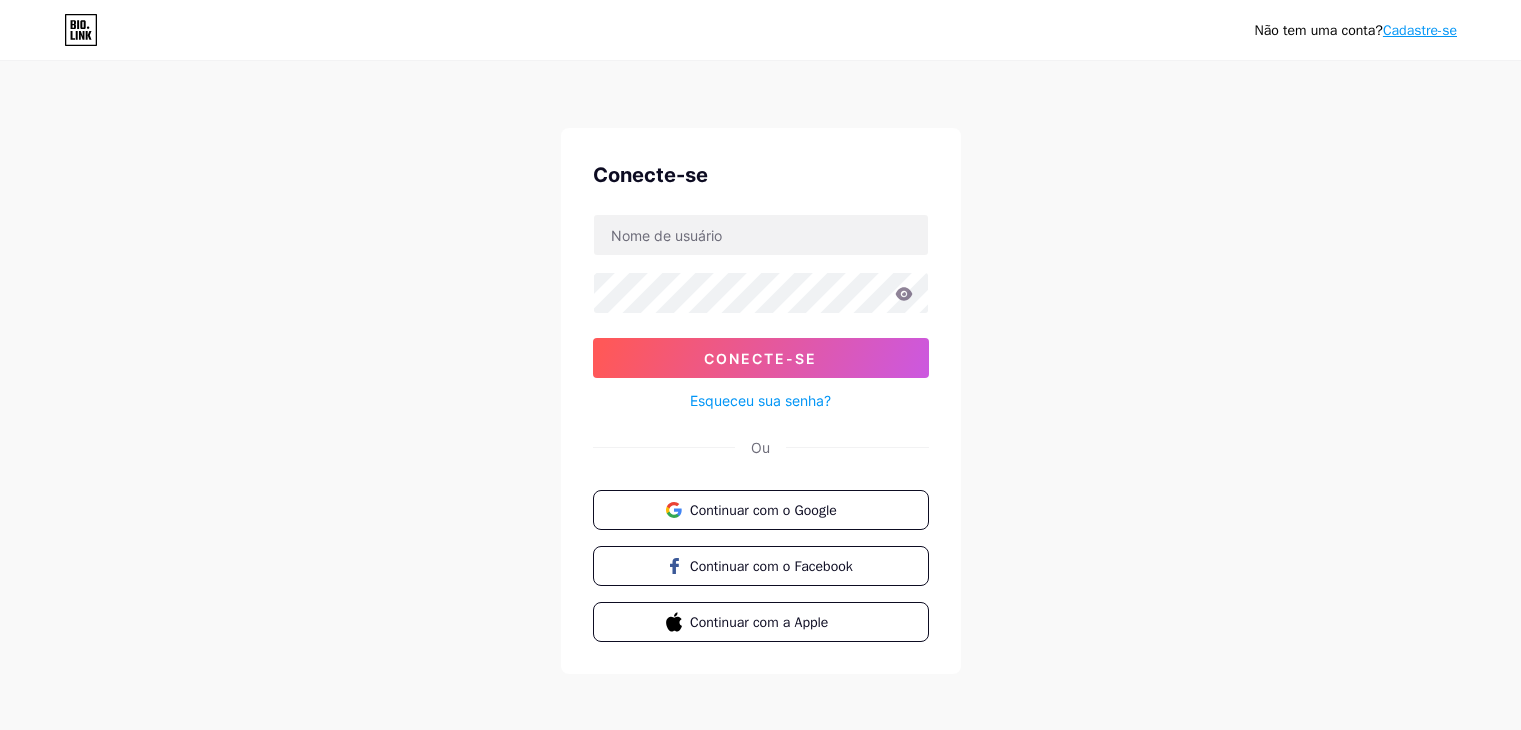scroll, scrollTop: 0, scrollLeft: 0, axis: both 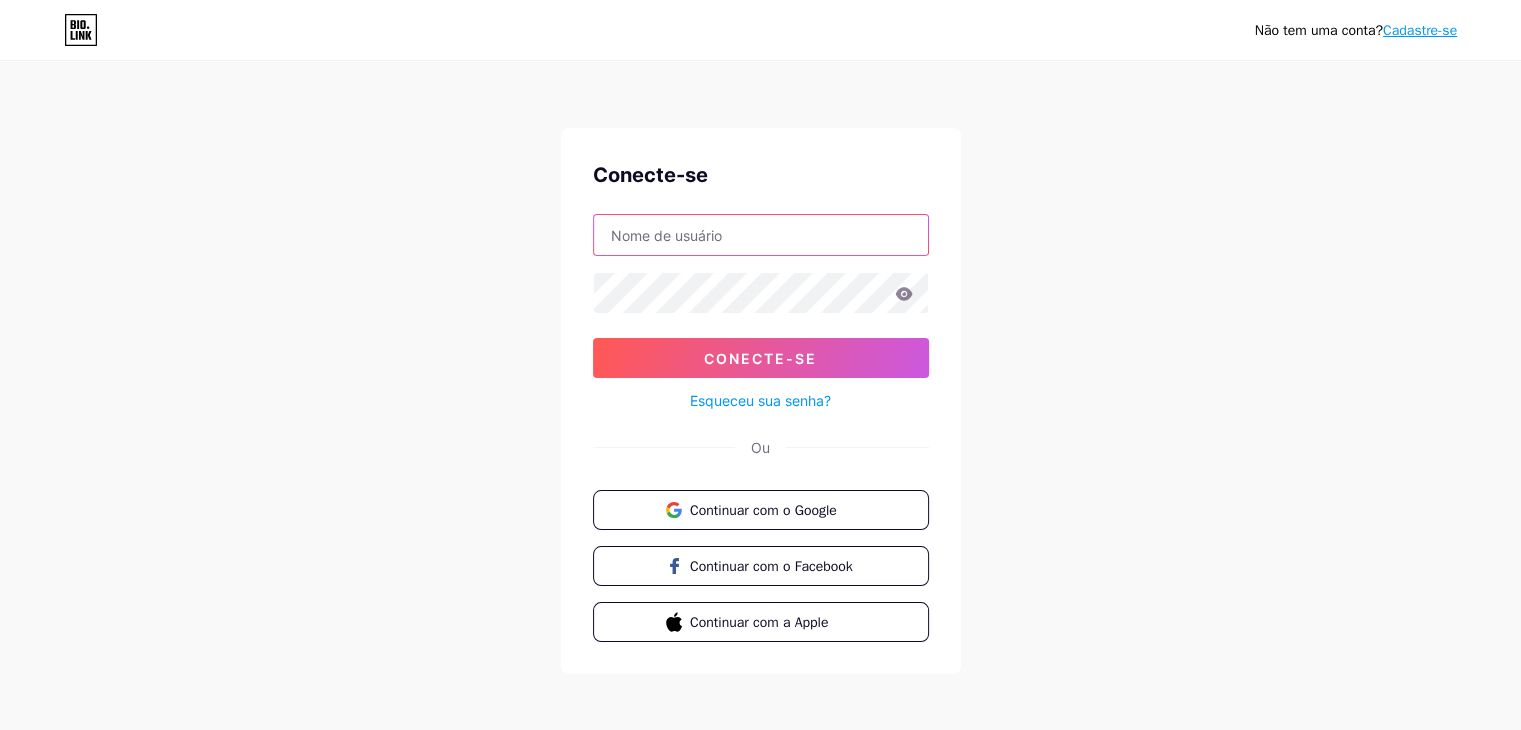 click at bounding box center [761, 235] 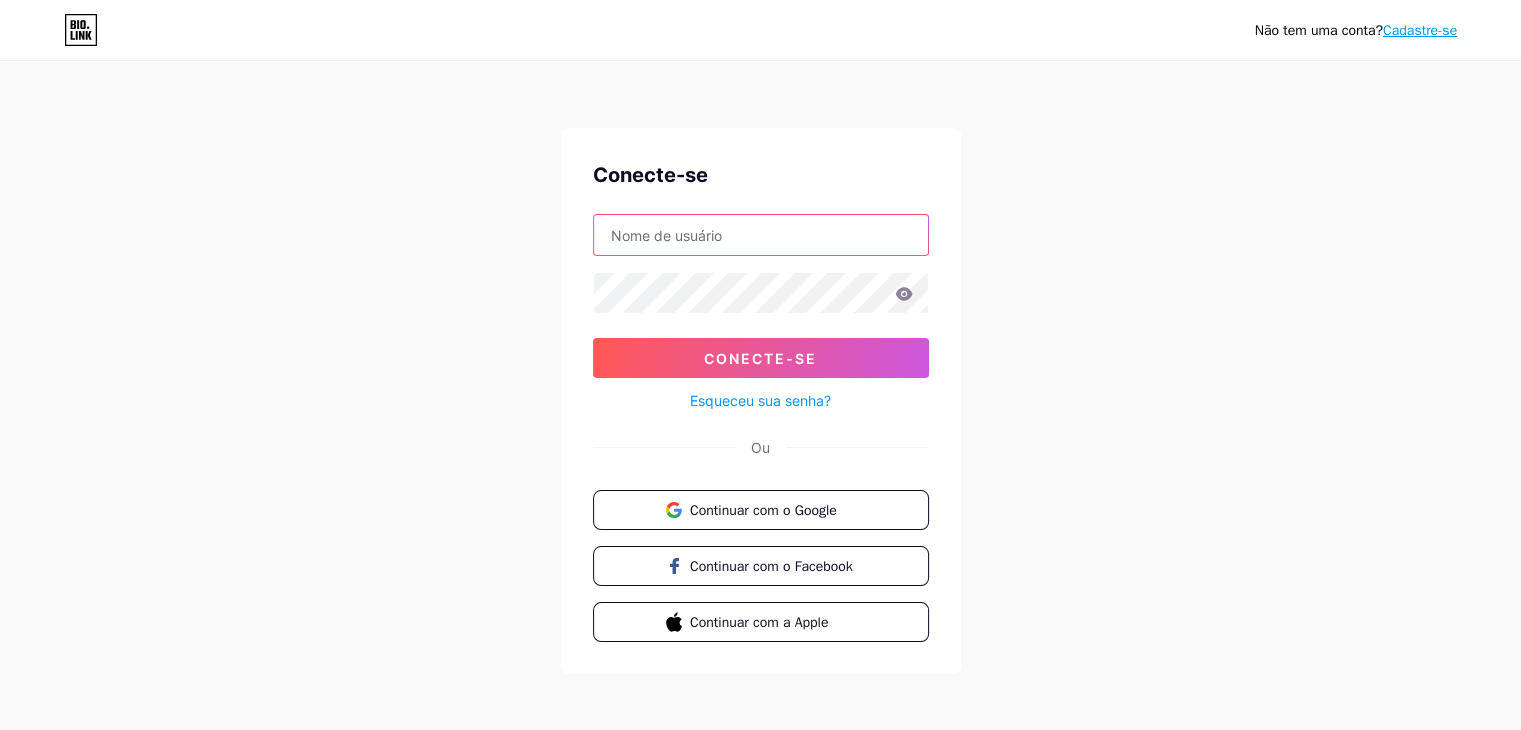 type on "emilymariele78@gmail.com" 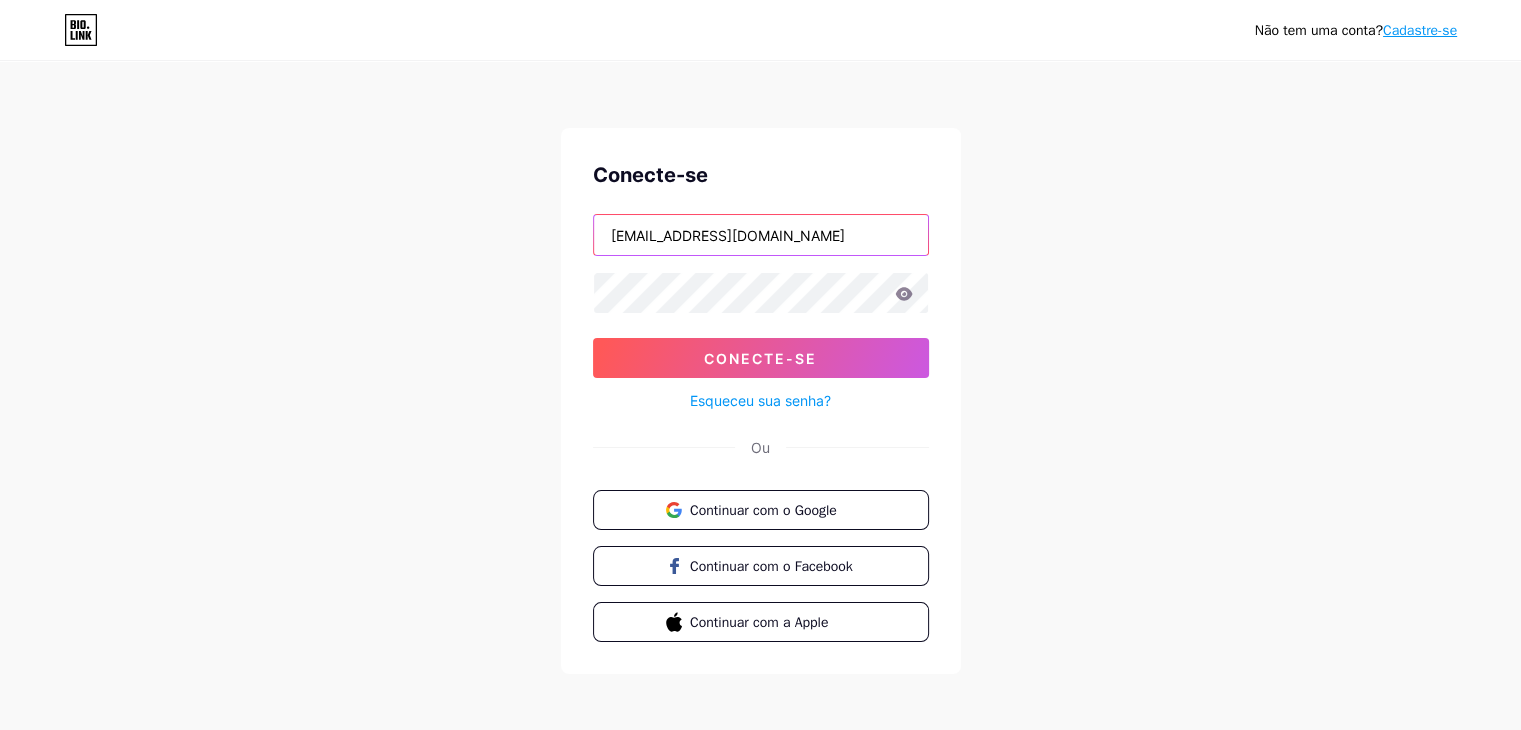 drag, startPoint x: 830, startPoint y: 253, endPoint x: 509, endPoint y: 288, distance: 322.90247 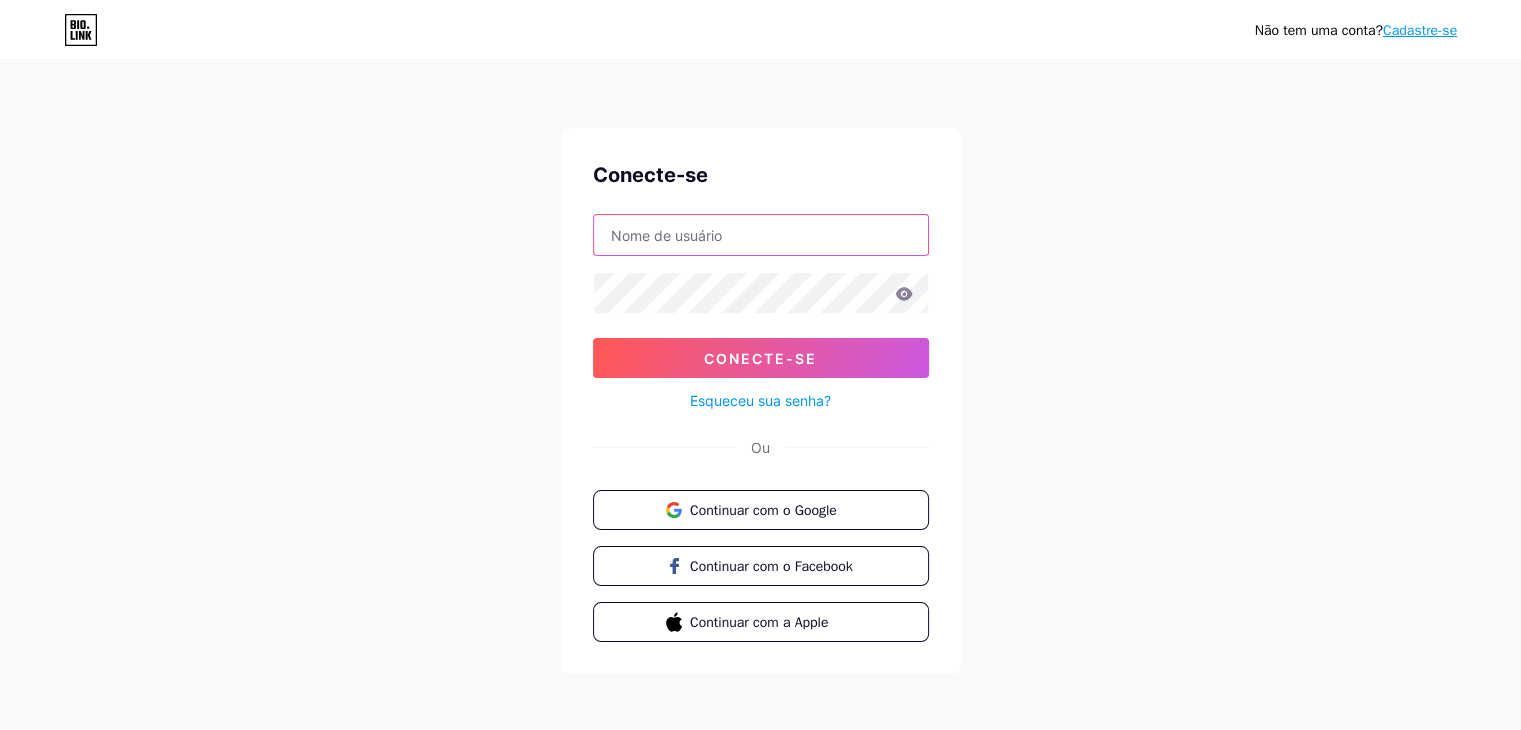 click at bounding box center (761, 235) 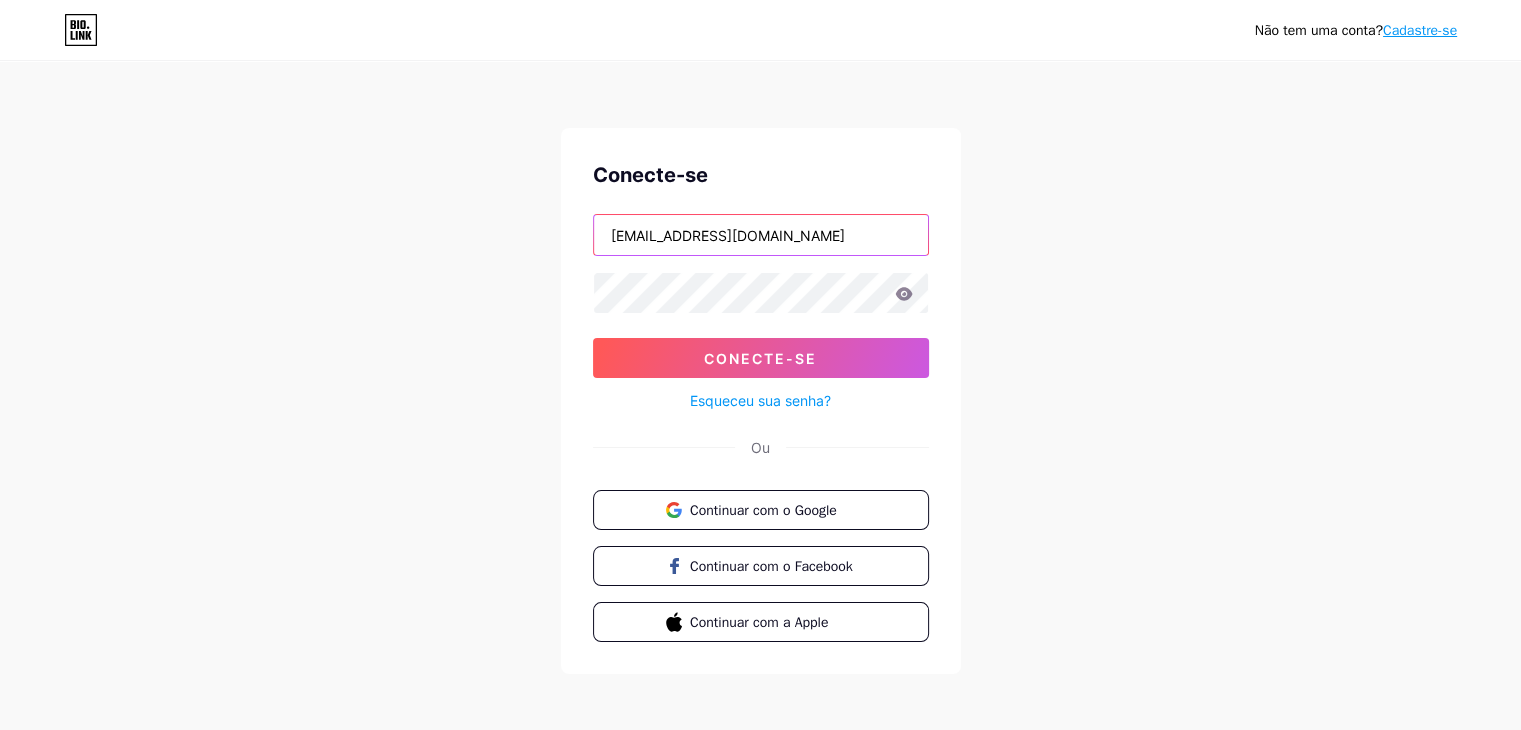 drag, startPoint x: 844, startPoint y: 217, endPoint x: 312, endPoint y: 311, distance: 540.24066 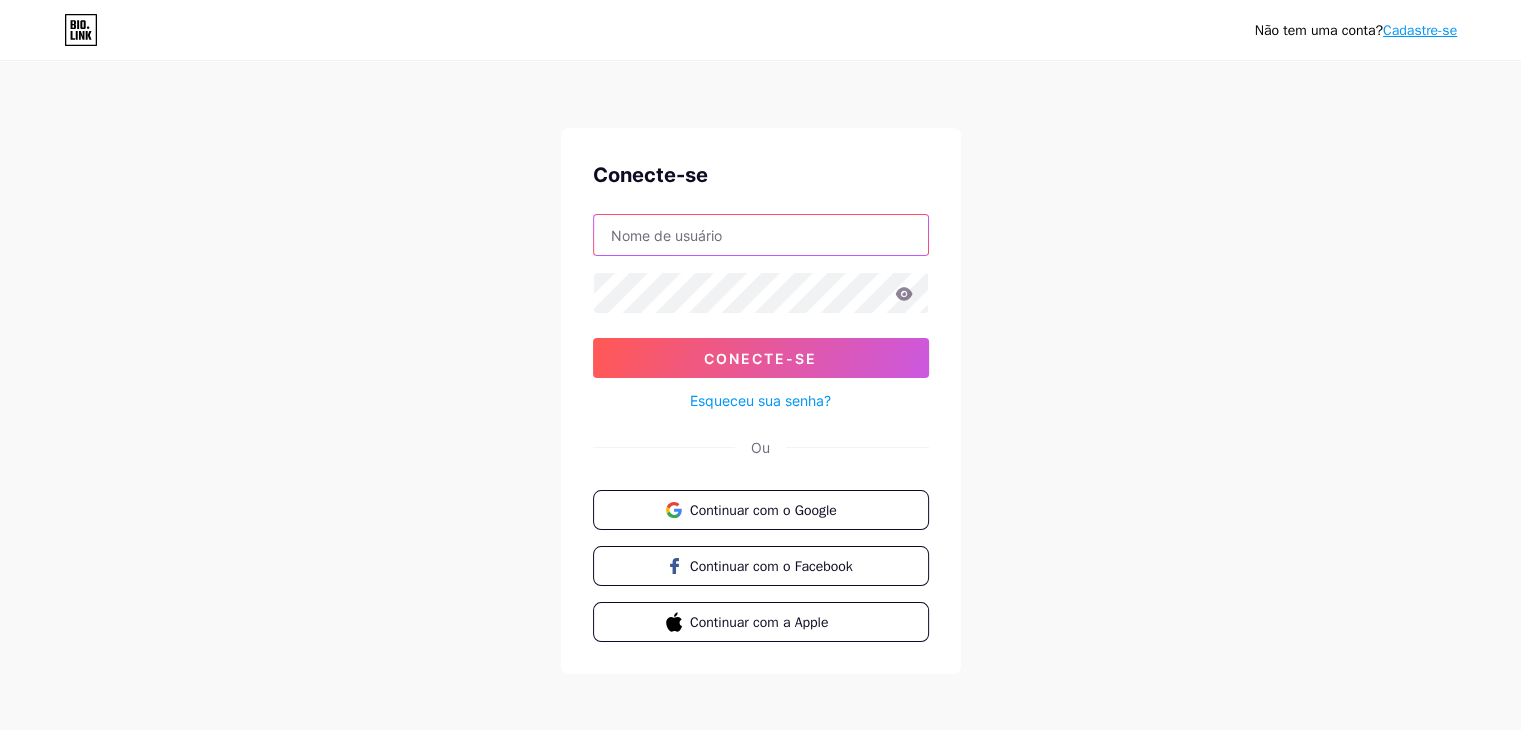 click at bounding box center (761, 235) 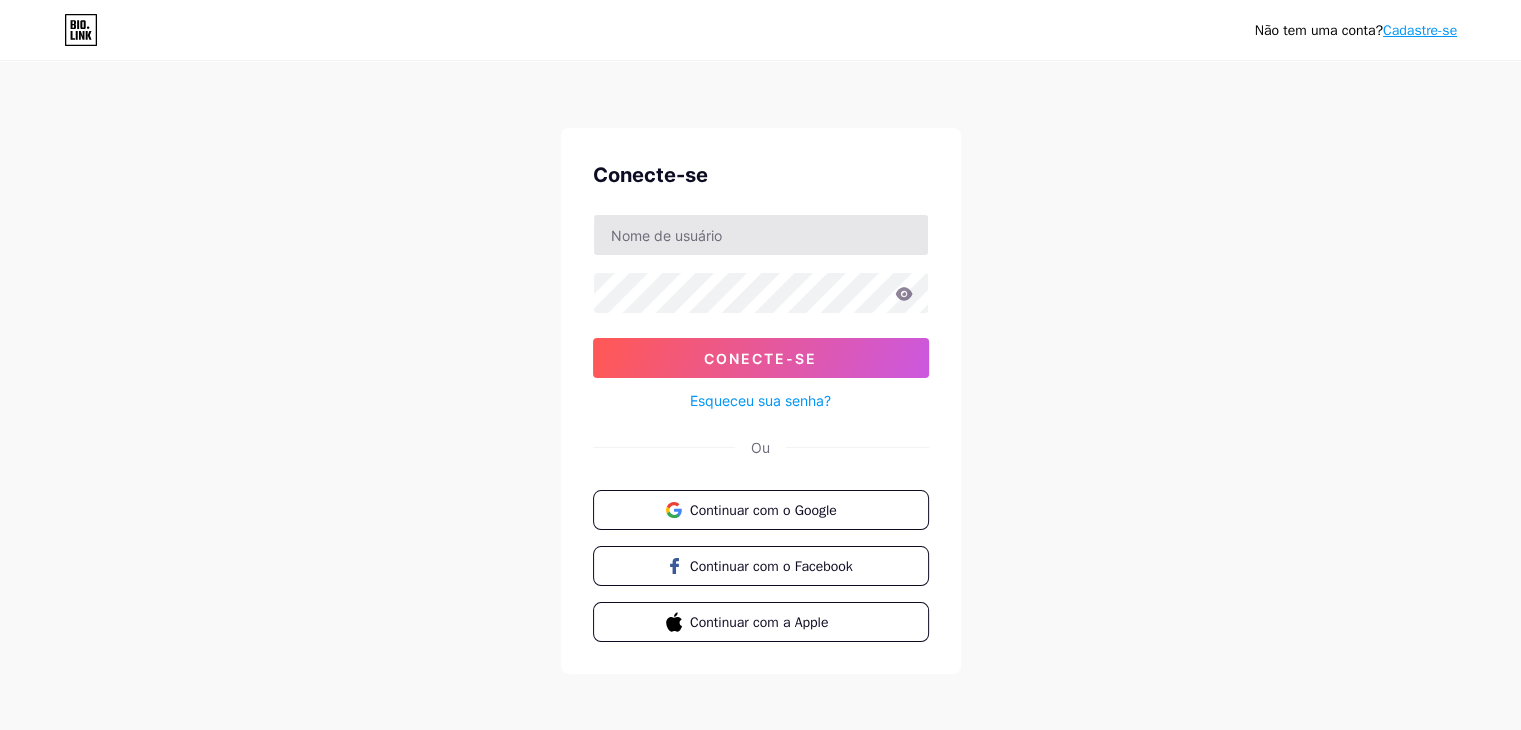 drag, startPoint x: 832, startPoint y: 208, endPoint x: 802, endPoint y: 248, distance: 50 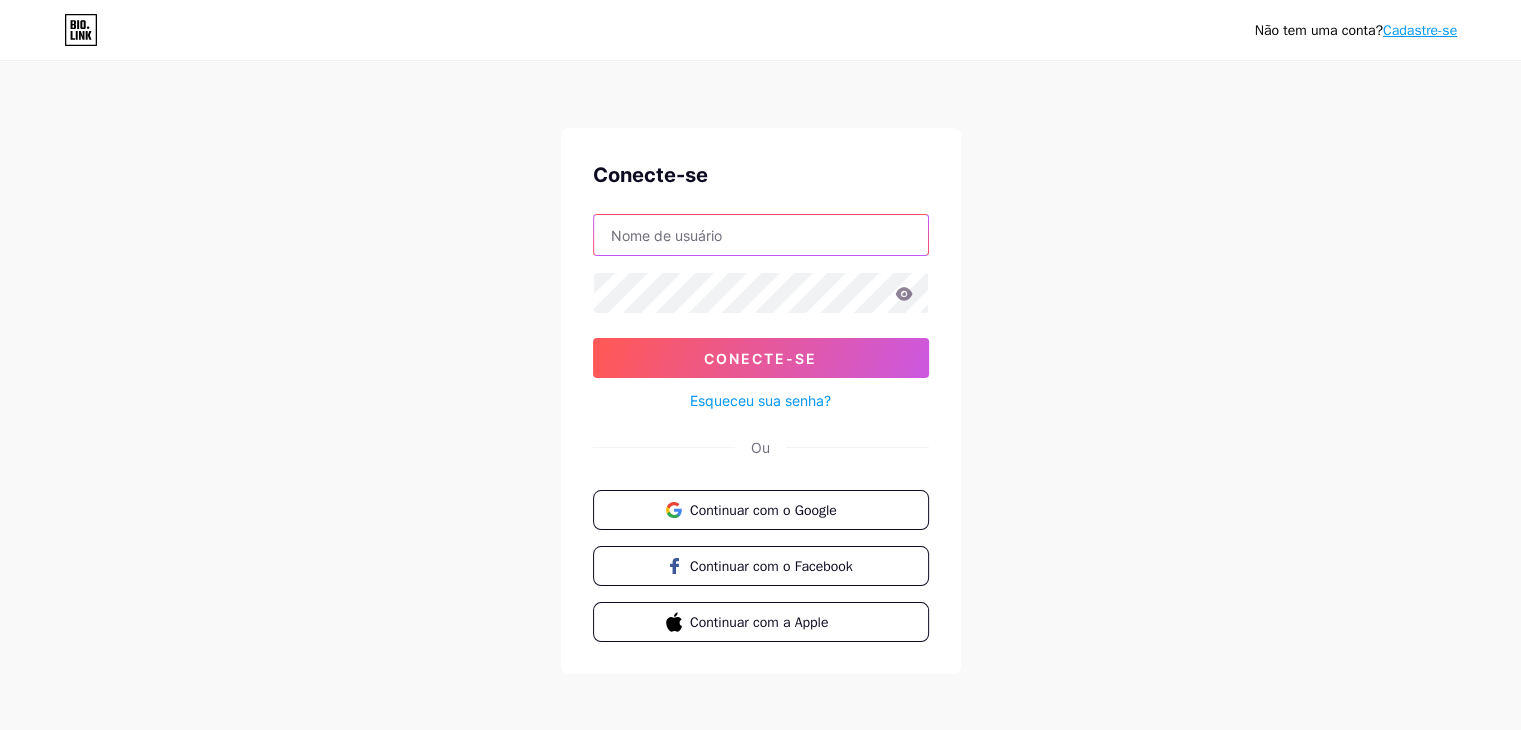 click at bounding box center [761, 235] 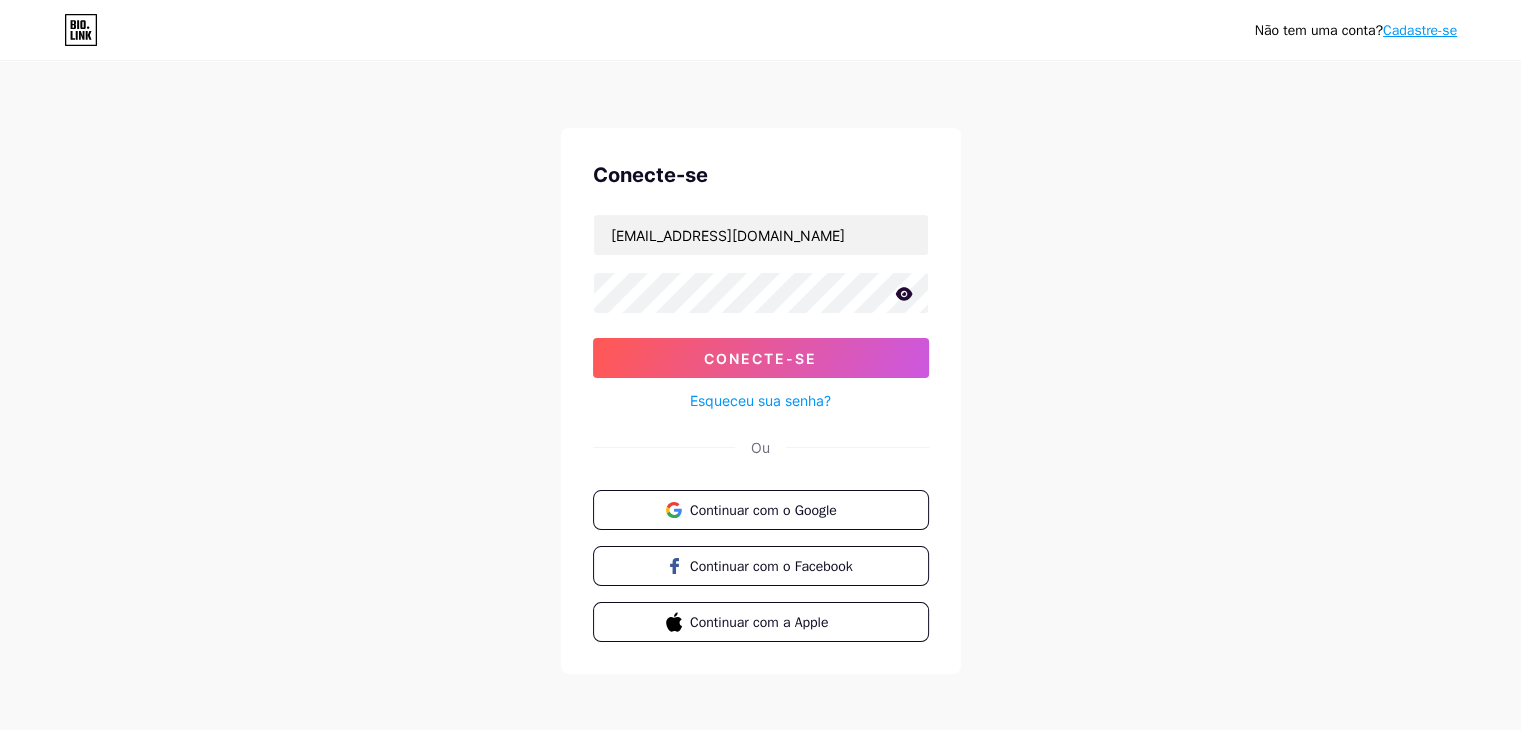 click 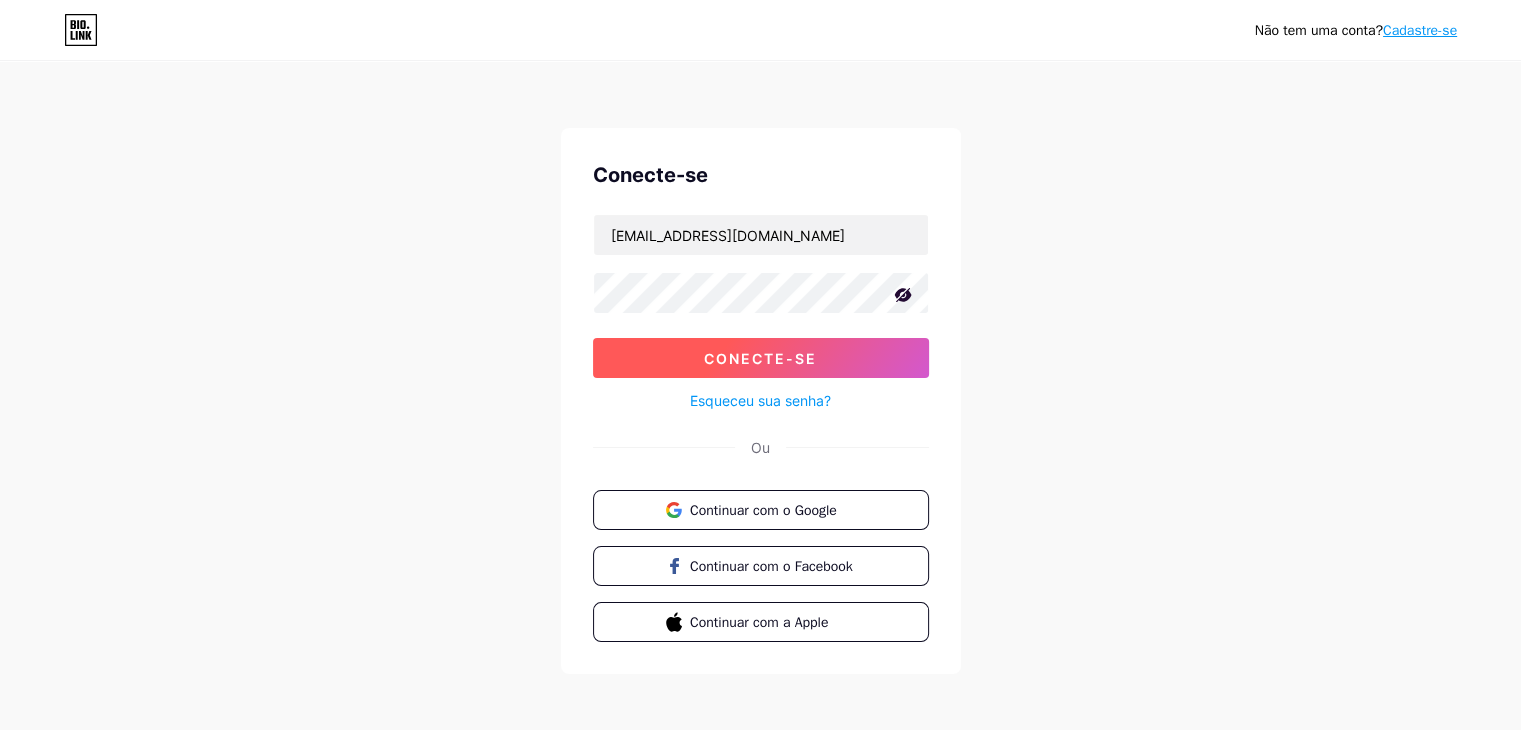 click on "Conecte-se" at bounding box center [761, 358] 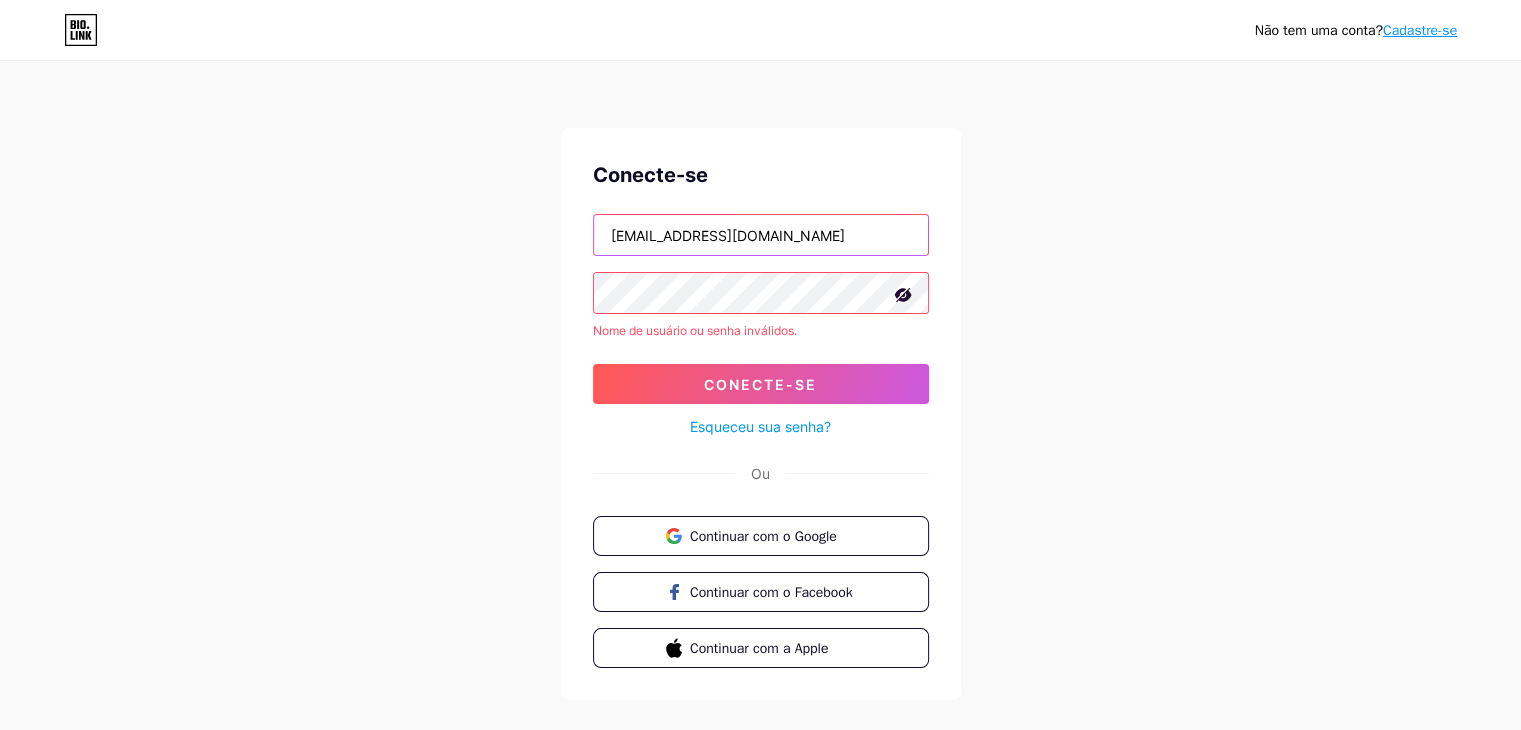 drag, startPoint x: 804, startPoint y: 229, endPoint x: 469, endPoint y: 243, distance: 335.29242 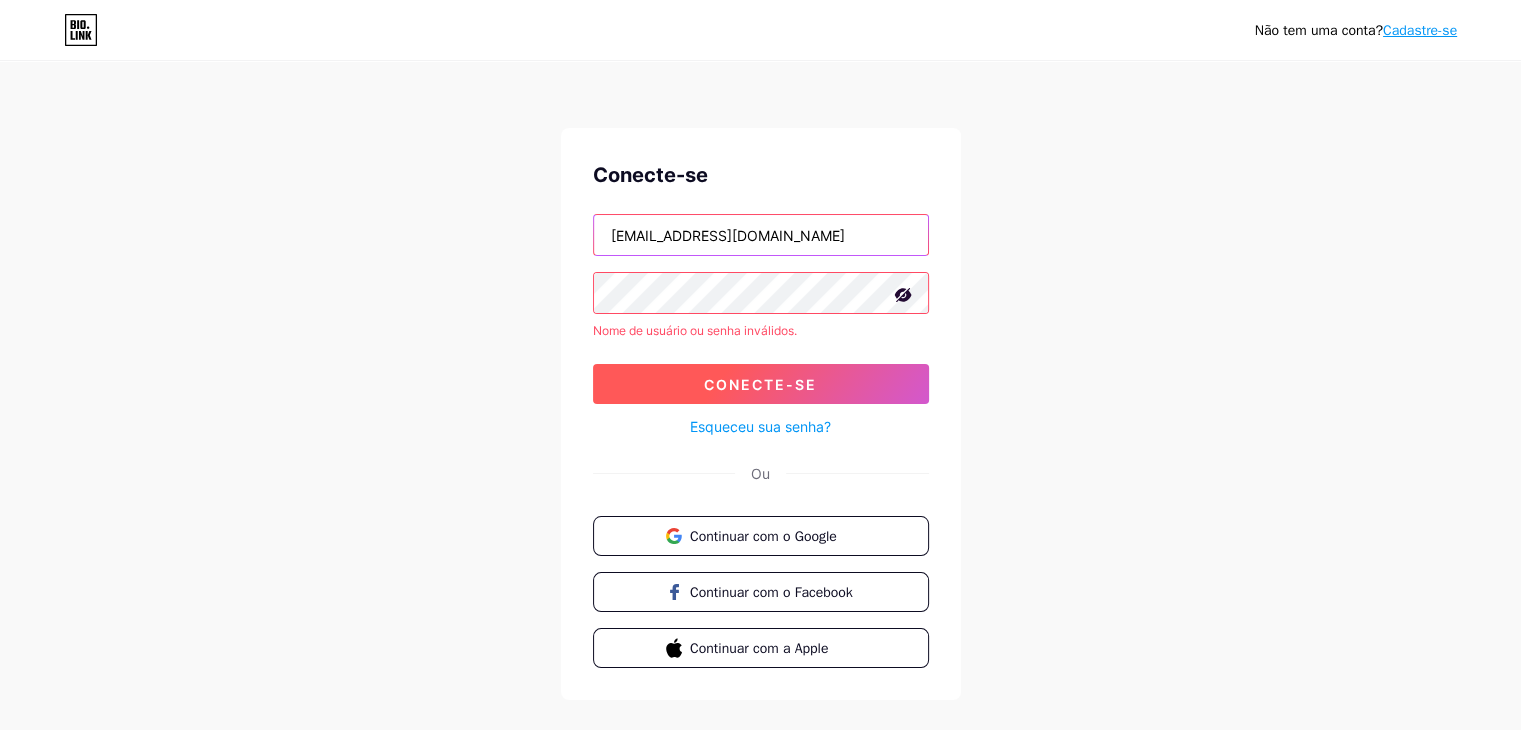 type on "[EMAIL_ADDRESS][DOMAIN_NAME]" 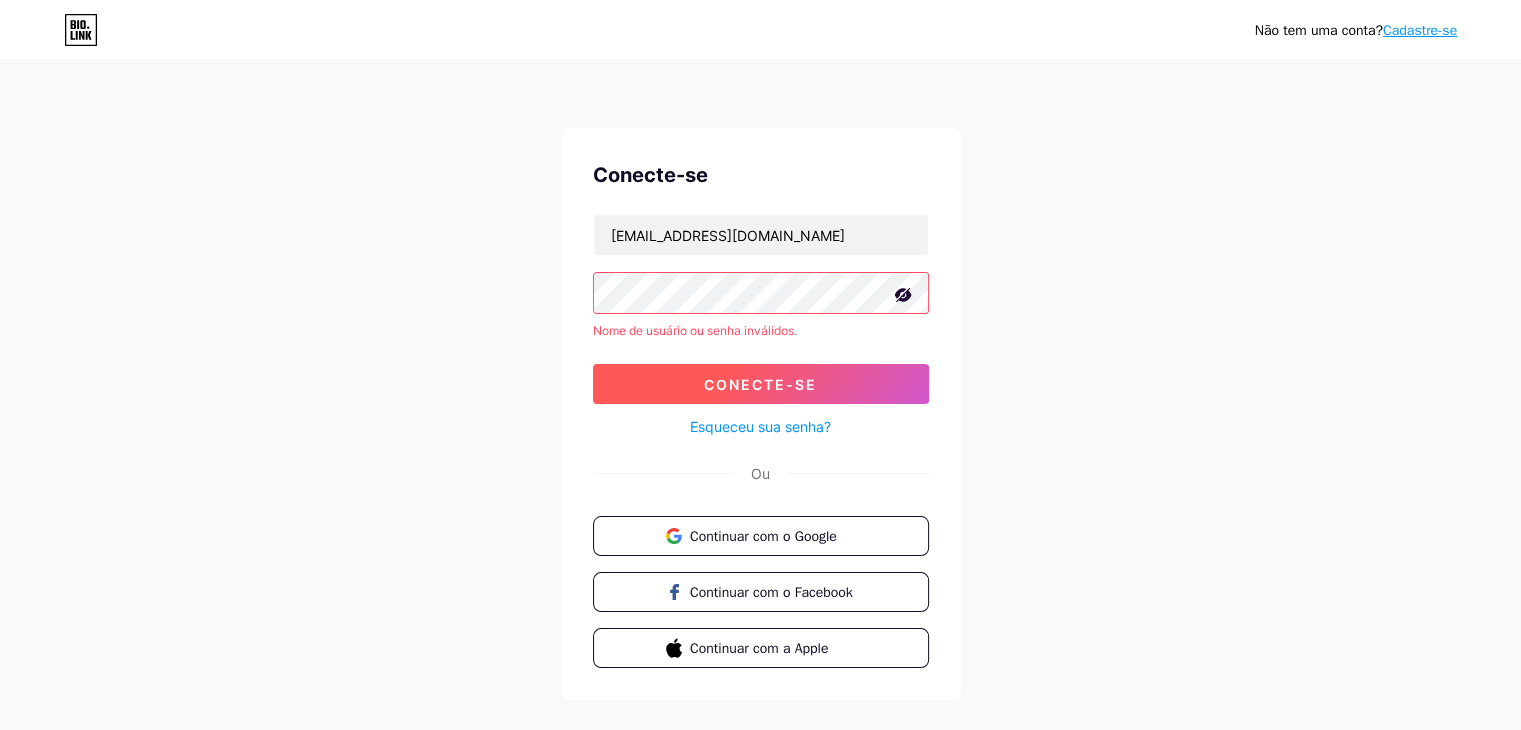 click on "Conecte-se" at bounding box center (760, 384) 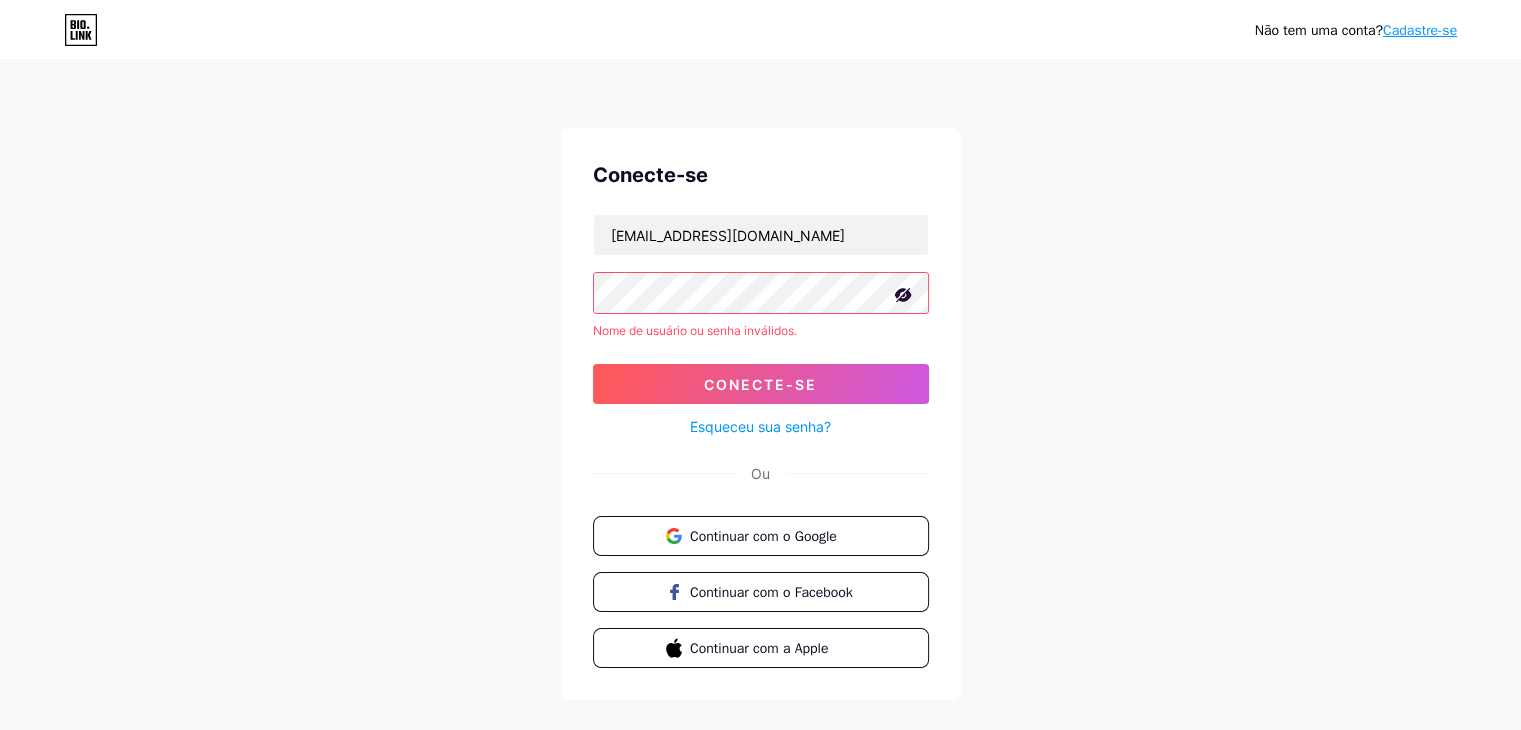 click on "Esqueceu sua senha?" at bounding box center (760, 426) 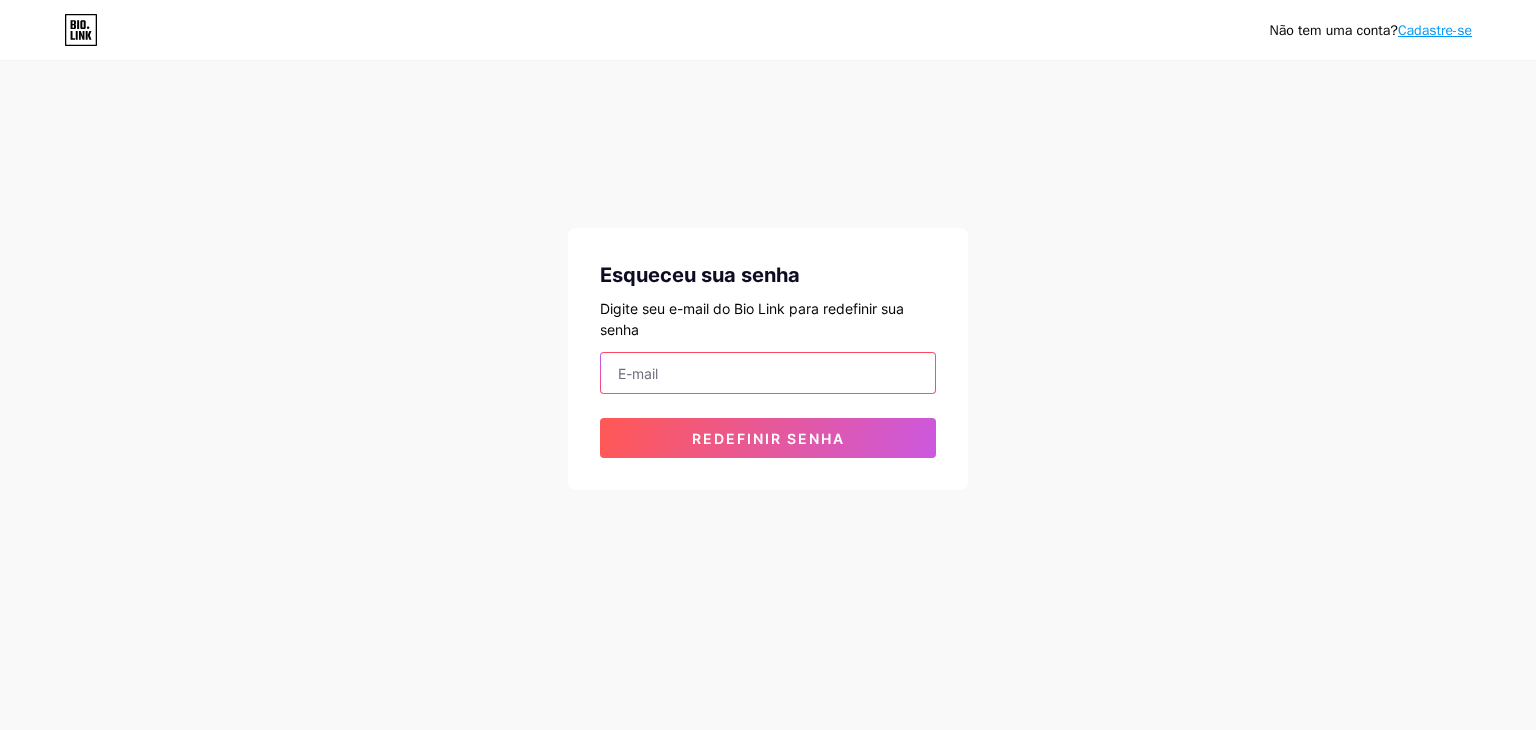click at bounding box center (768, 373) 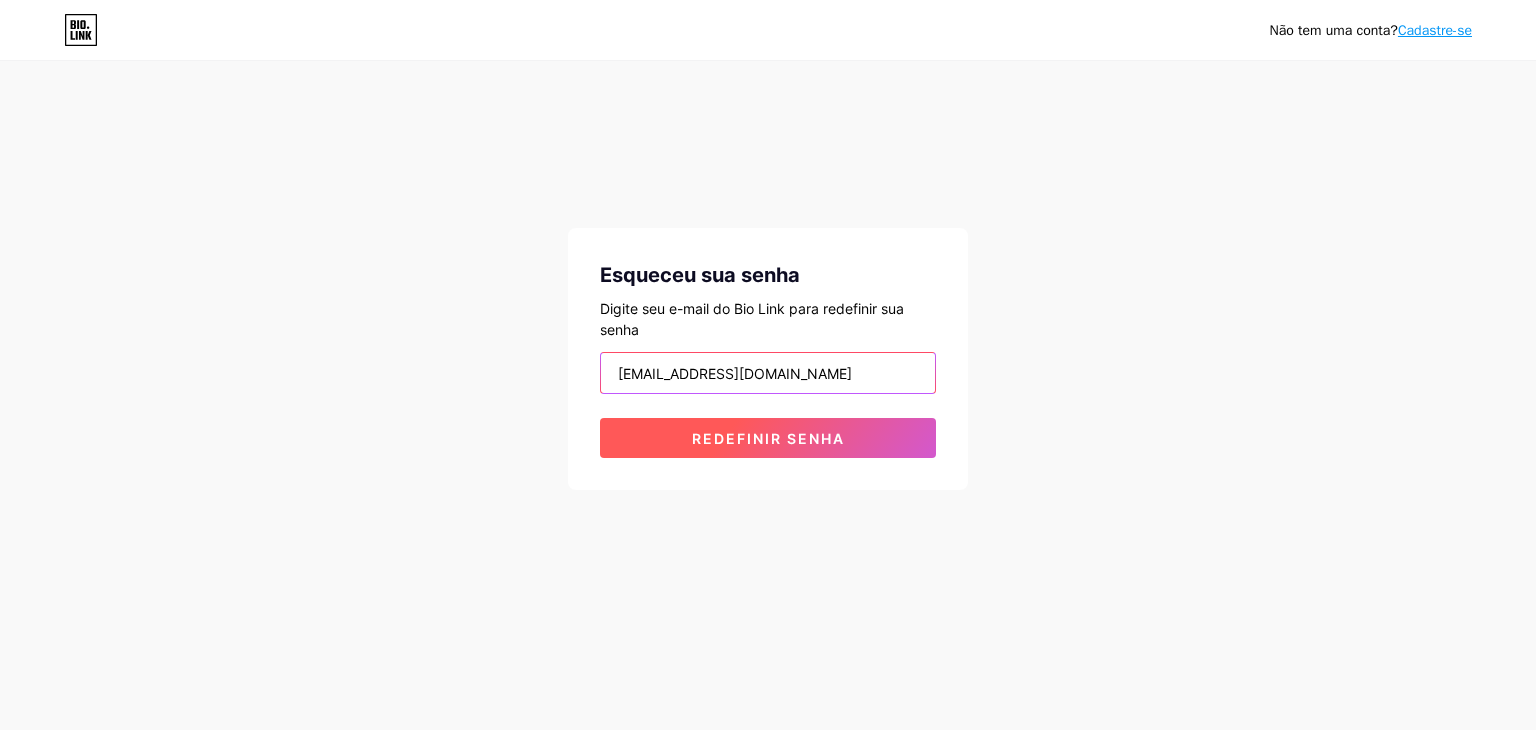 type on "[EMAIL_ADDRESS][DOMAIN_NAME]" 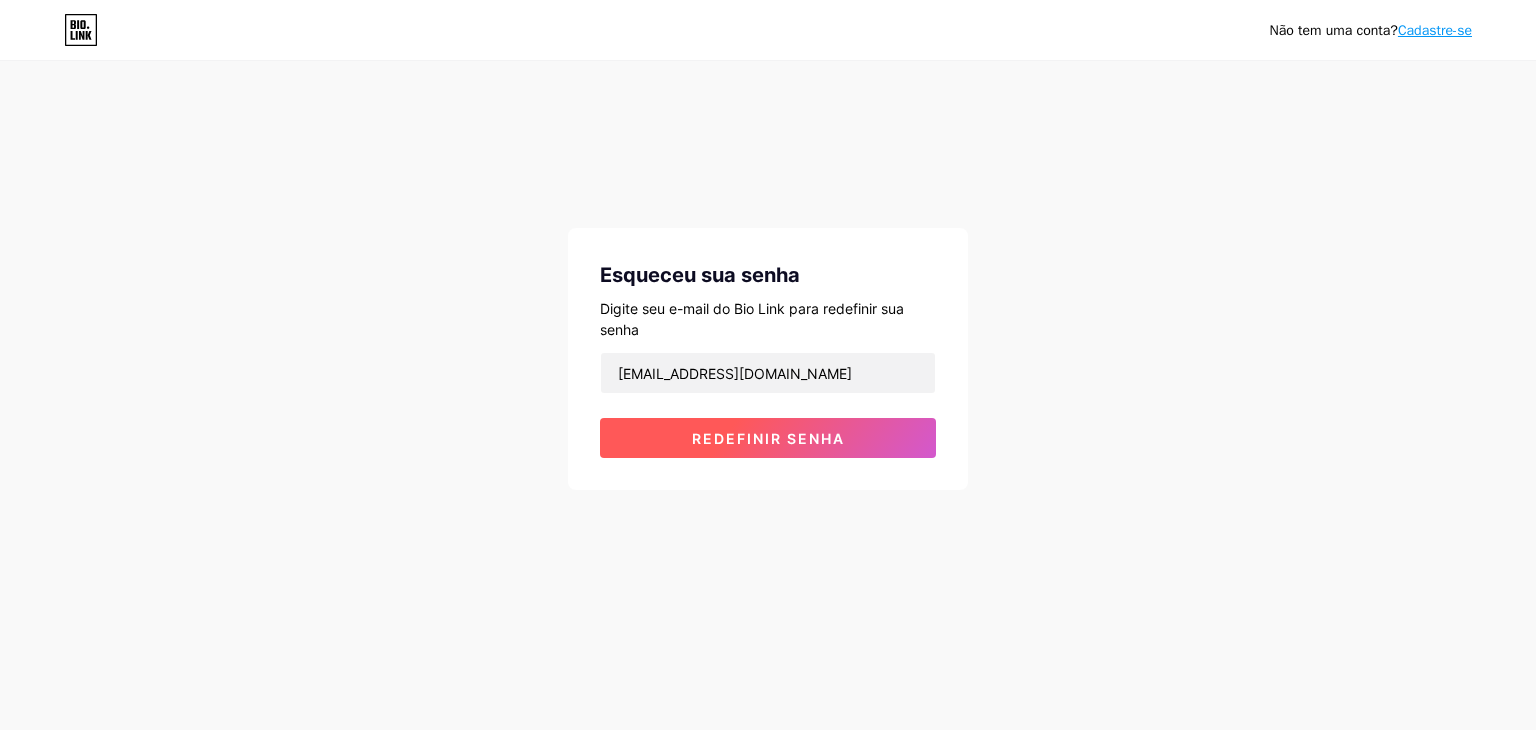 click on "Redefinir senha" at bounding box center (768, 438) 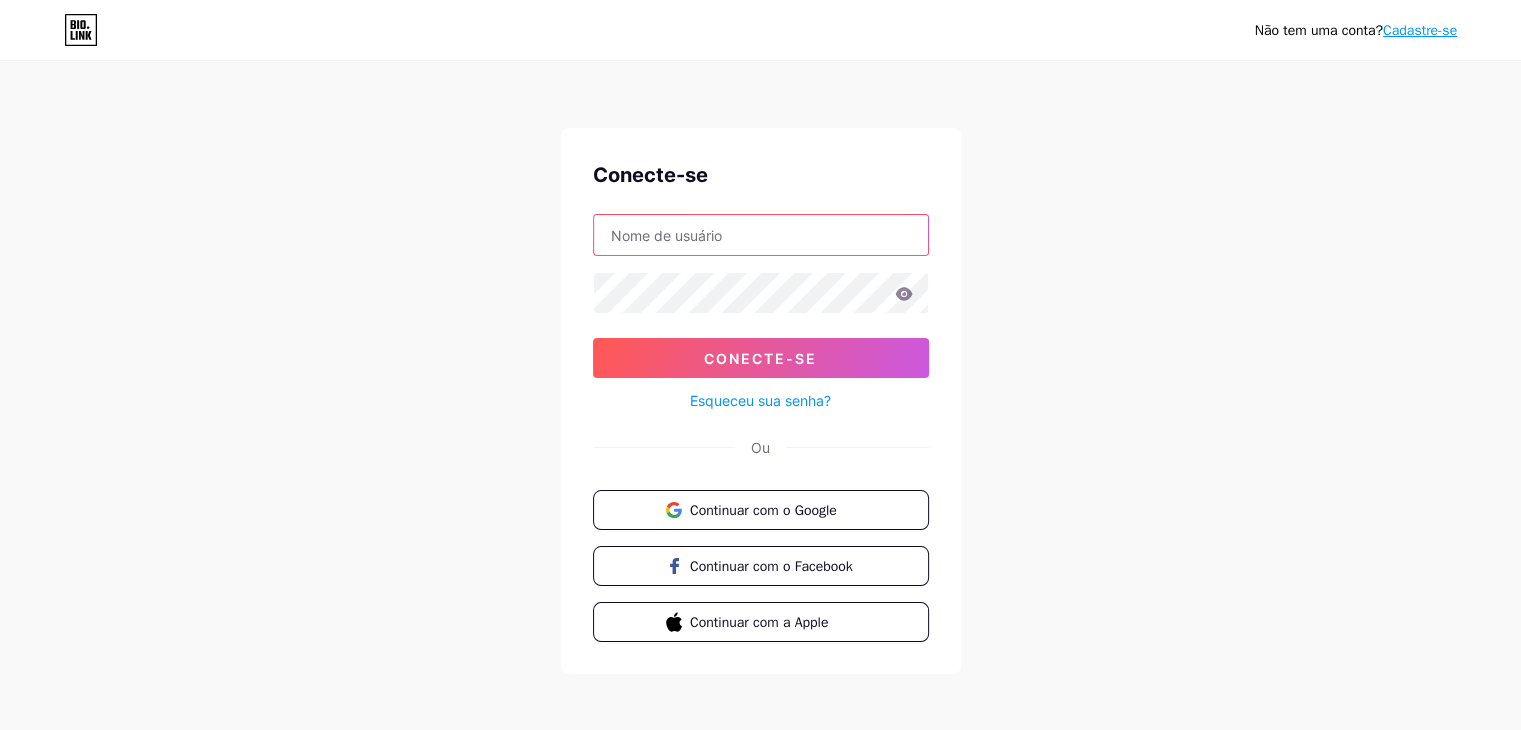 click at bounding box center [761, 235] 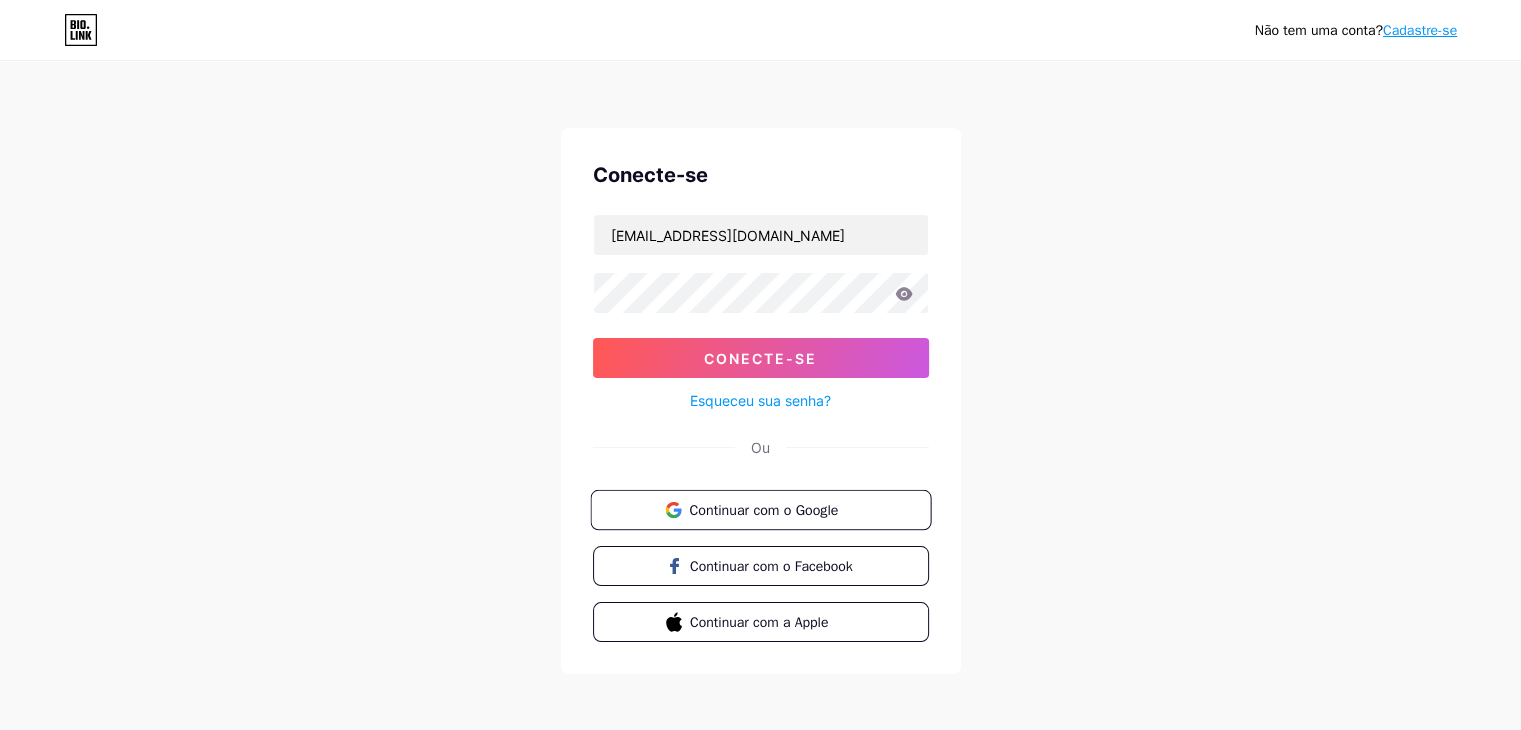 click on "Continuar com o Google" at bounding box center (763, 509) 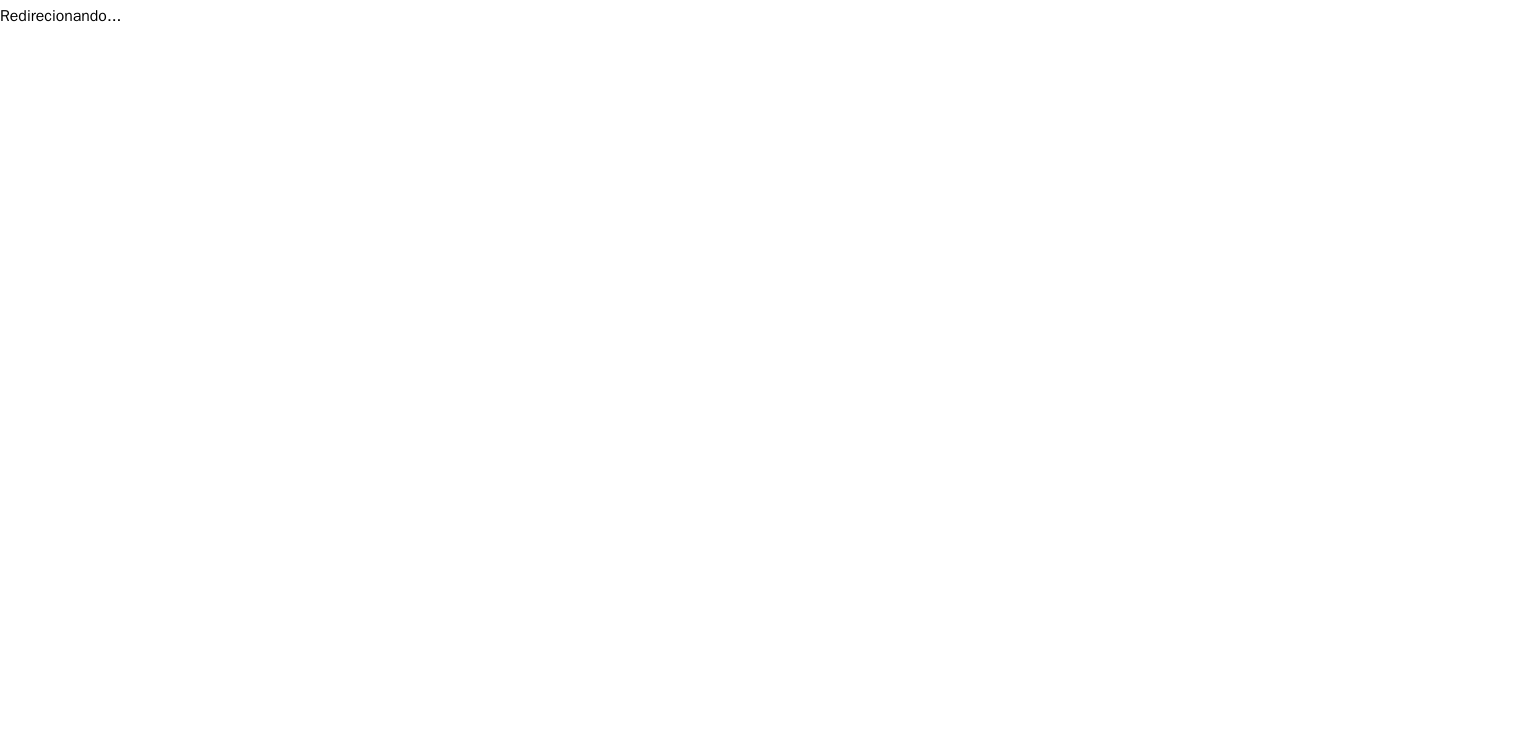 scroll, scrollTop: 0, scrollLeft: 0, axis: both 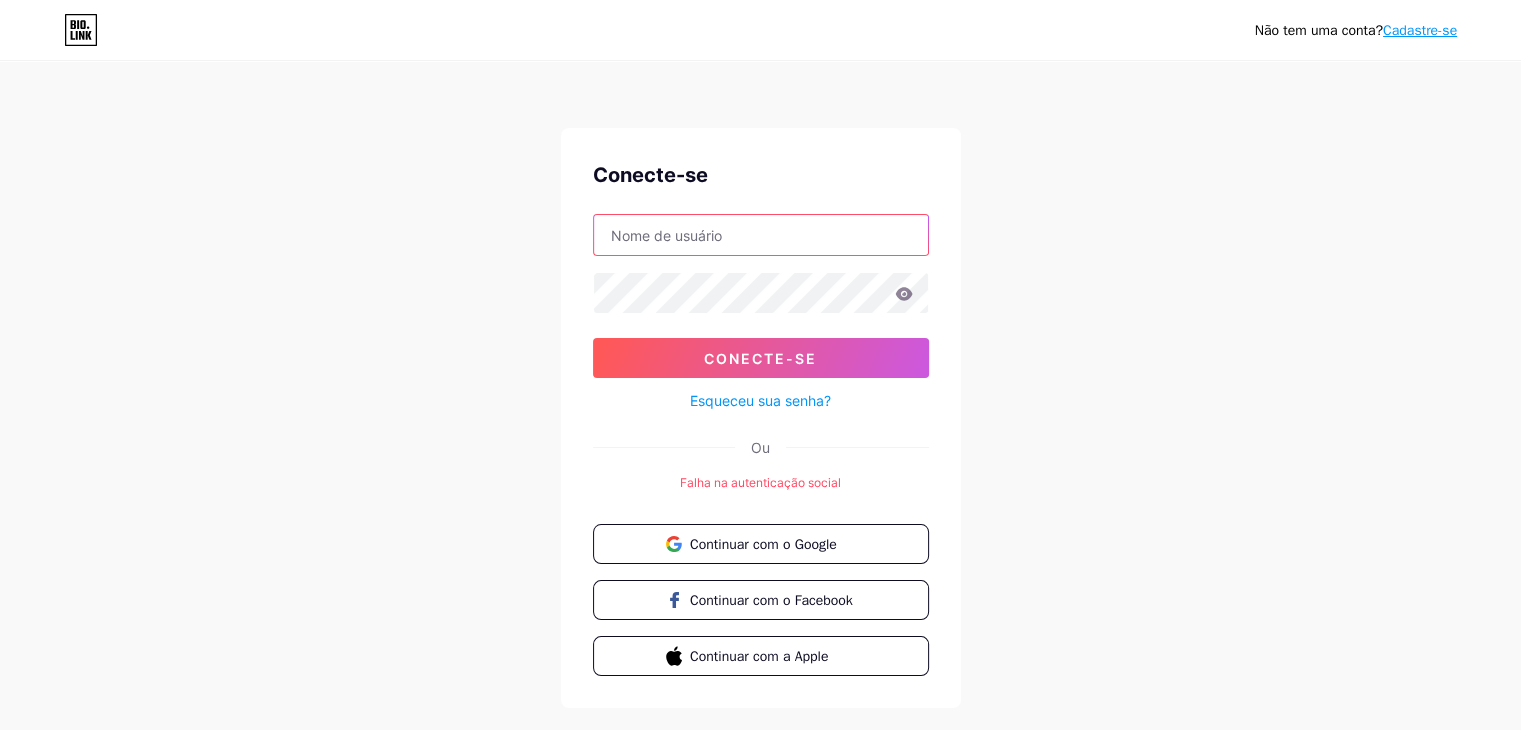 type on "[EMAIL_ADDRESS][DOMAIN_NAME]" 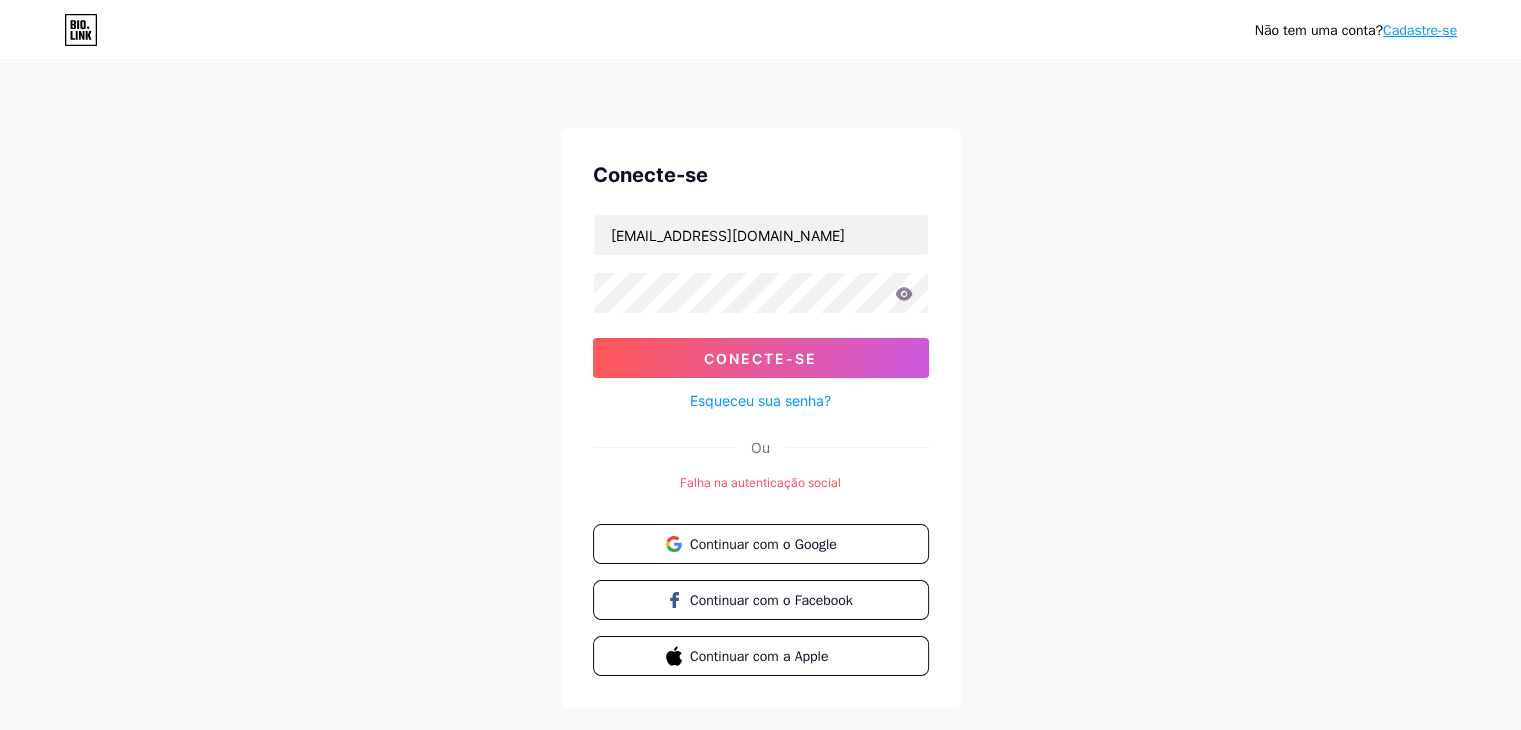 click 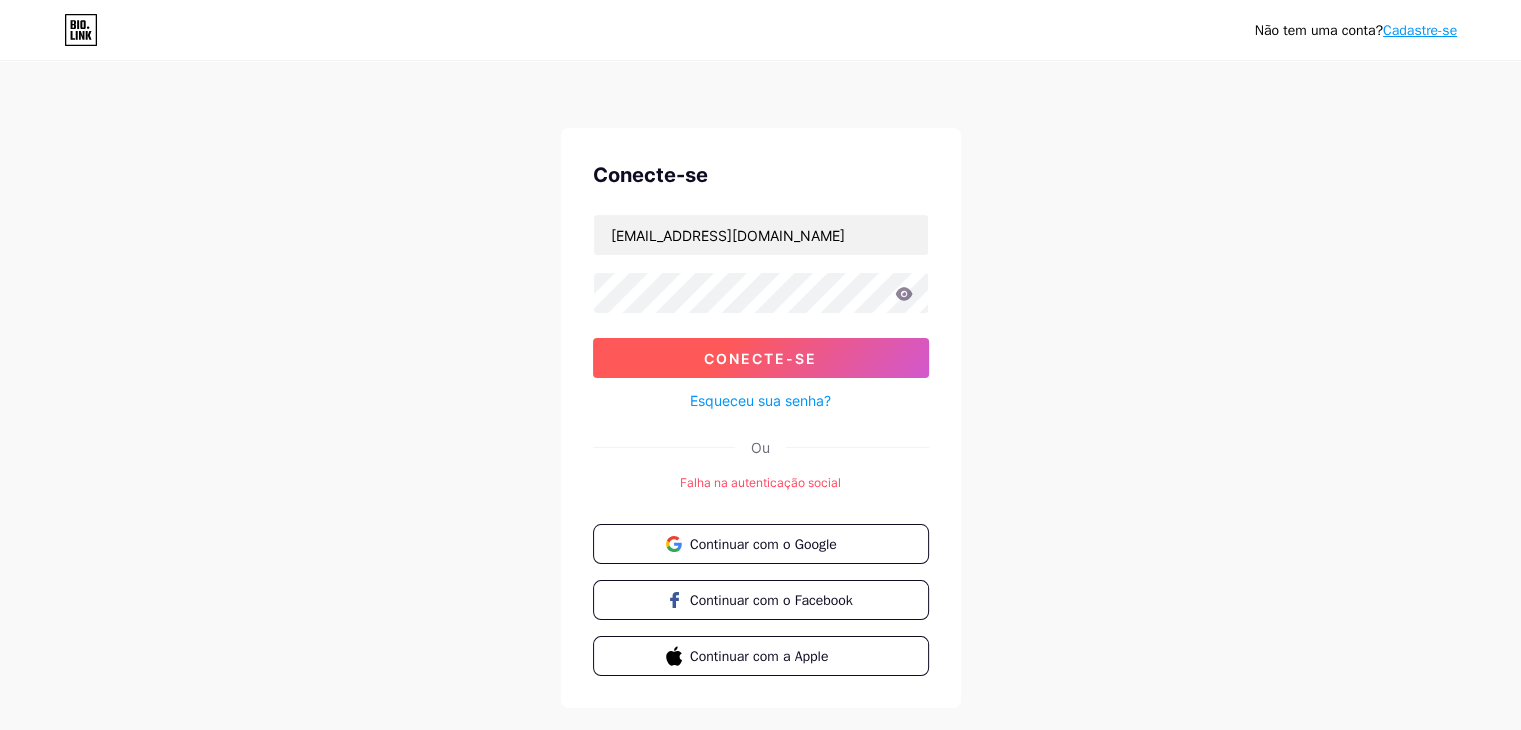 click on "Conecte-se" at bounding box center (761, 358) 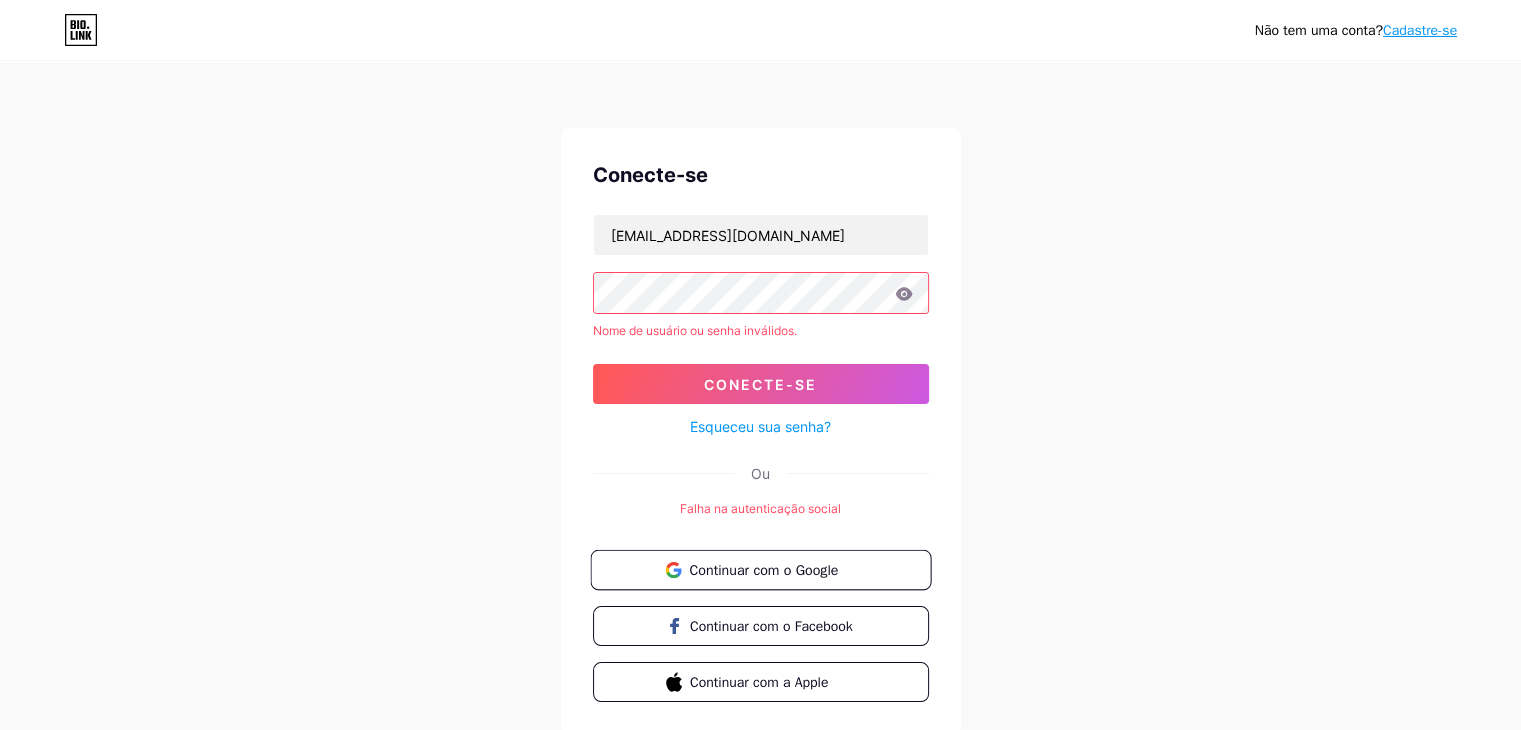 click on "Continuar com o Google" at bounding box center [763, 569] 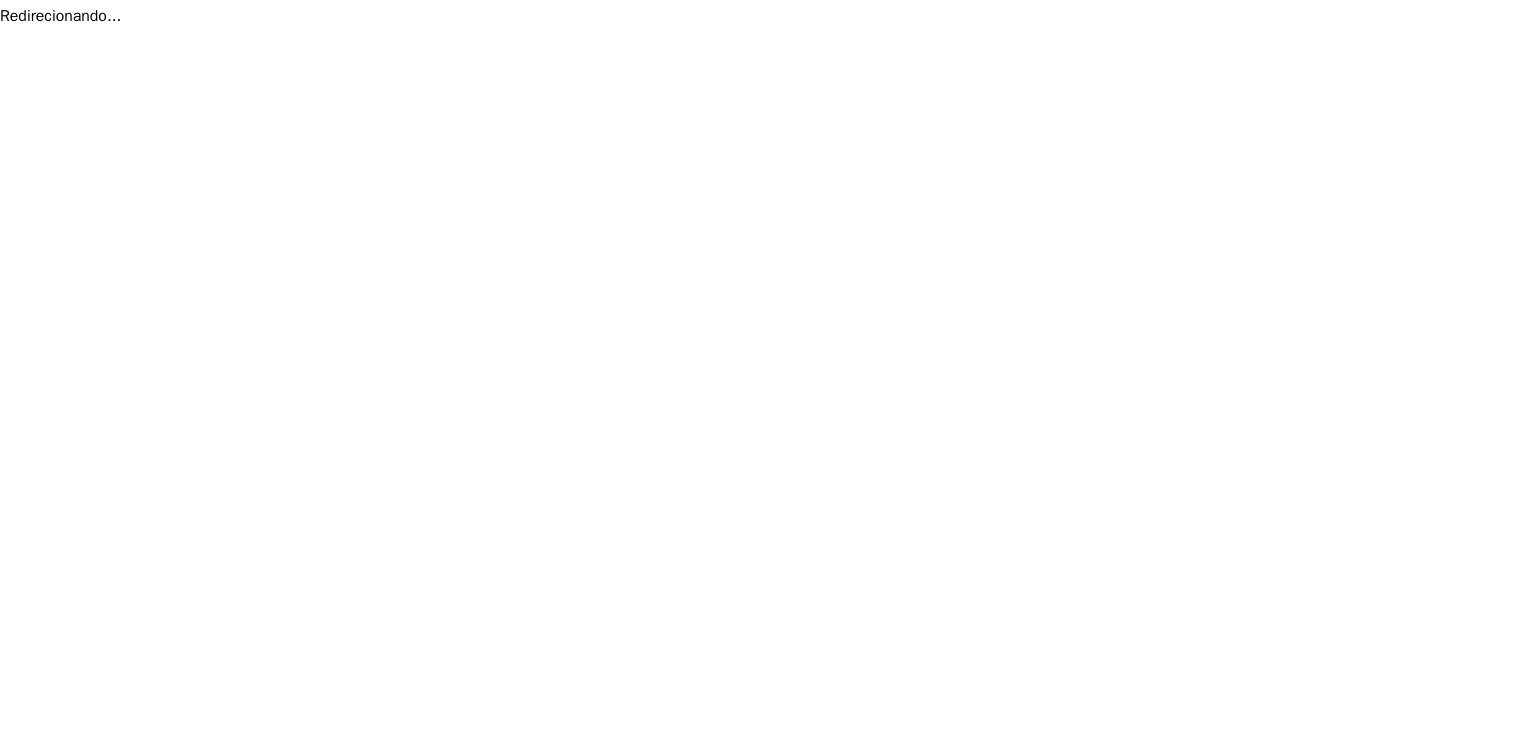 scroll, scrollTop: 0, scrollLeft: 0, axis: both 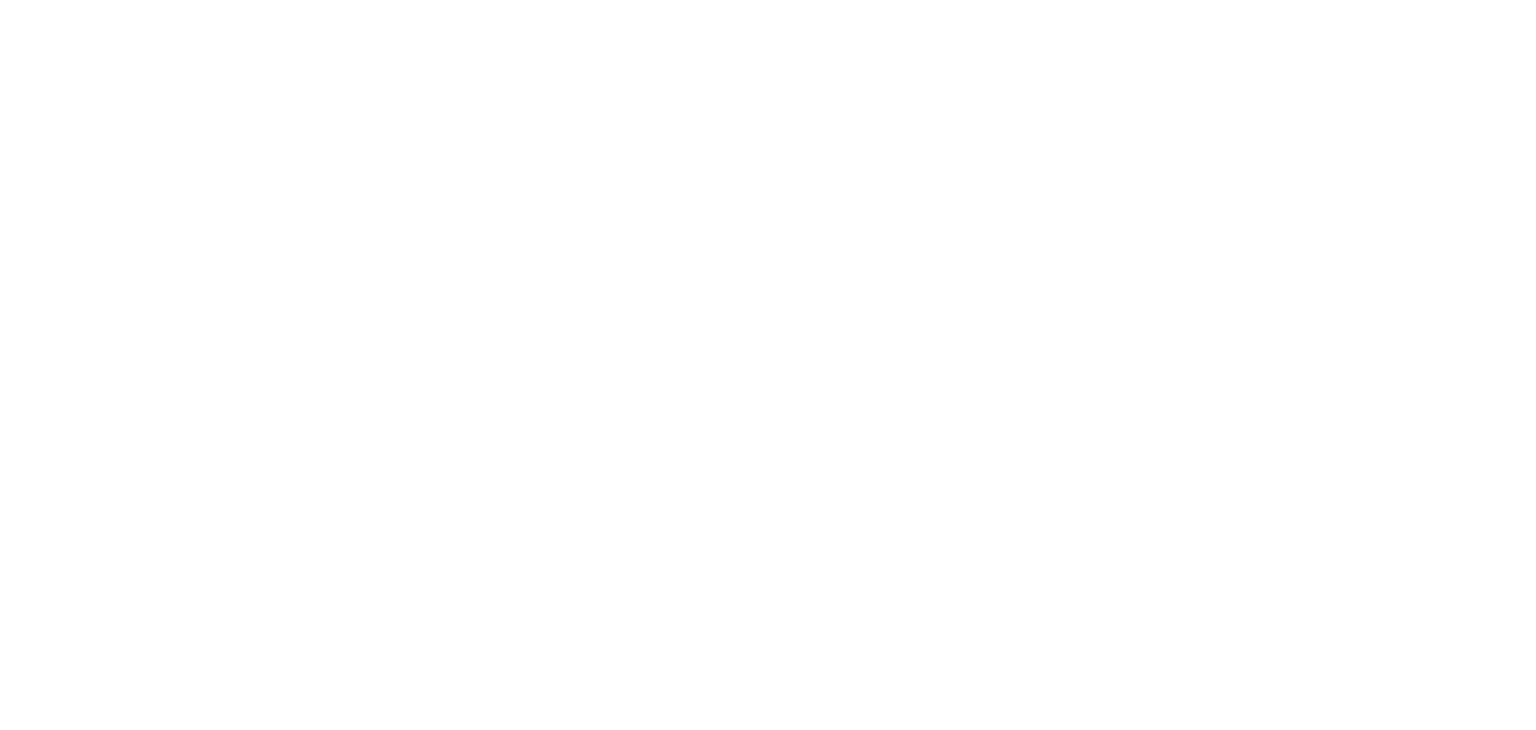 click on "Texto original Avalie a tradução O feedback vai ser usado para ajudar a melhorar o Google Tradutor" at bounding box center [768, 0] 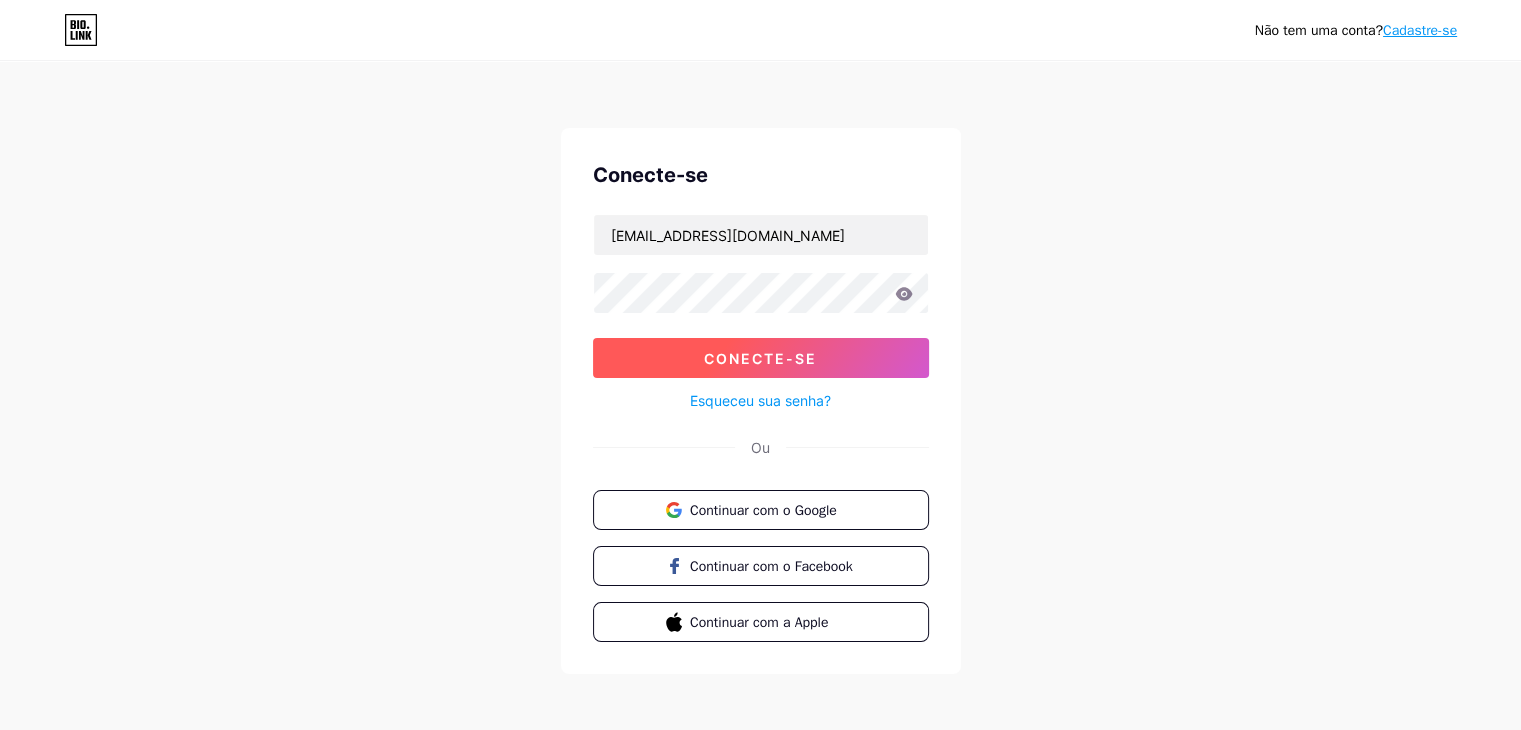 click on "Conecte-se" at bounding box center [761, 358] 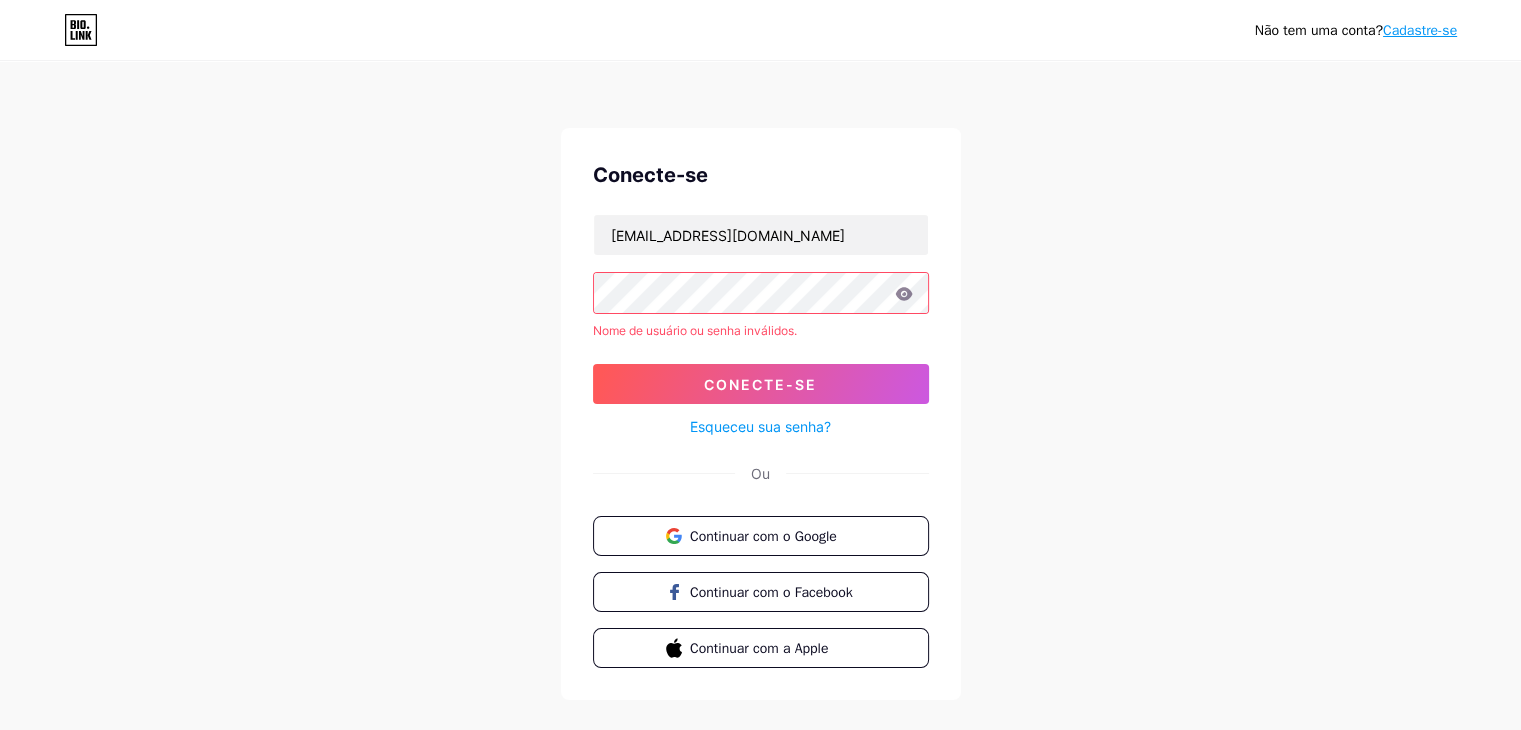 click on "Cadastre-se" at bounding box center (1420, 30) 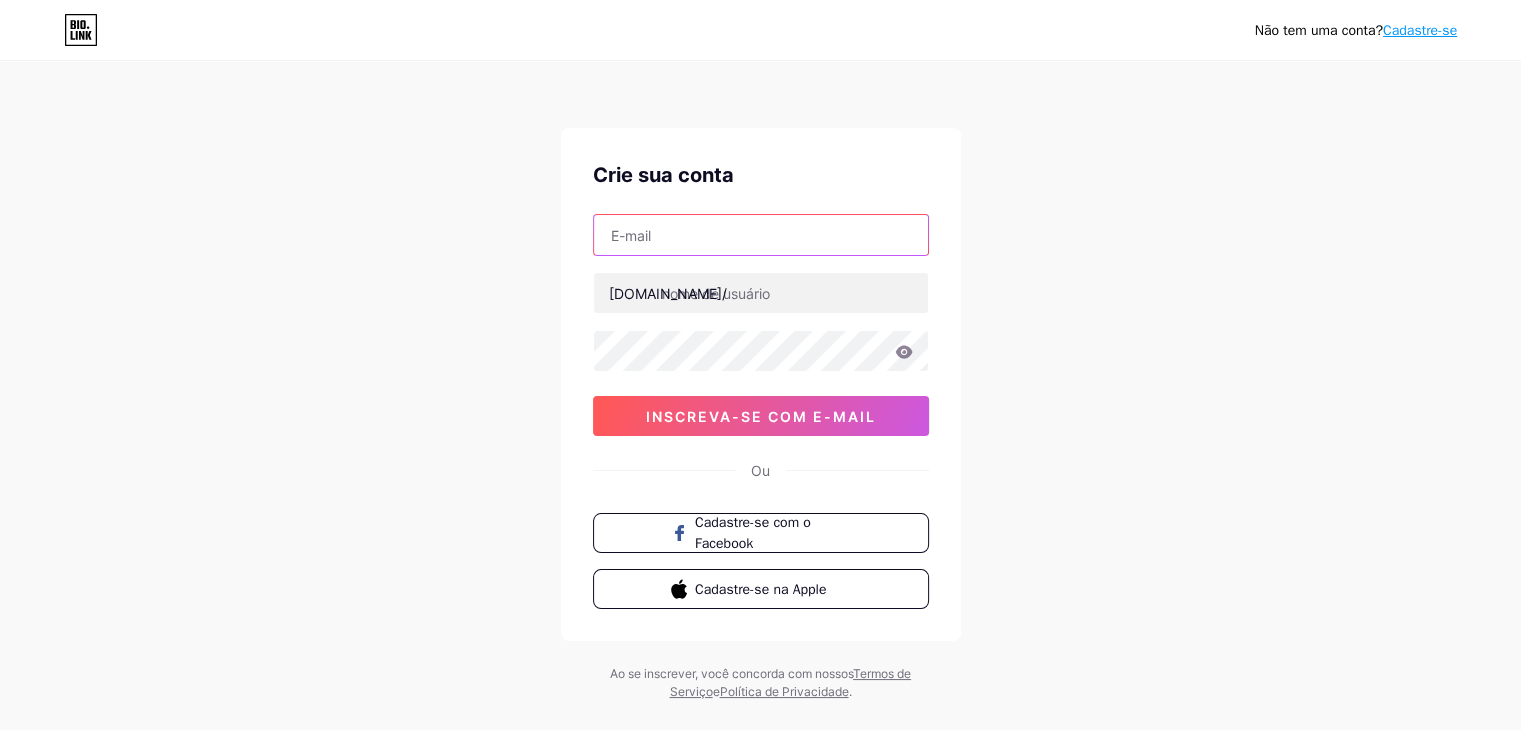click at bounding box center [761, 235] 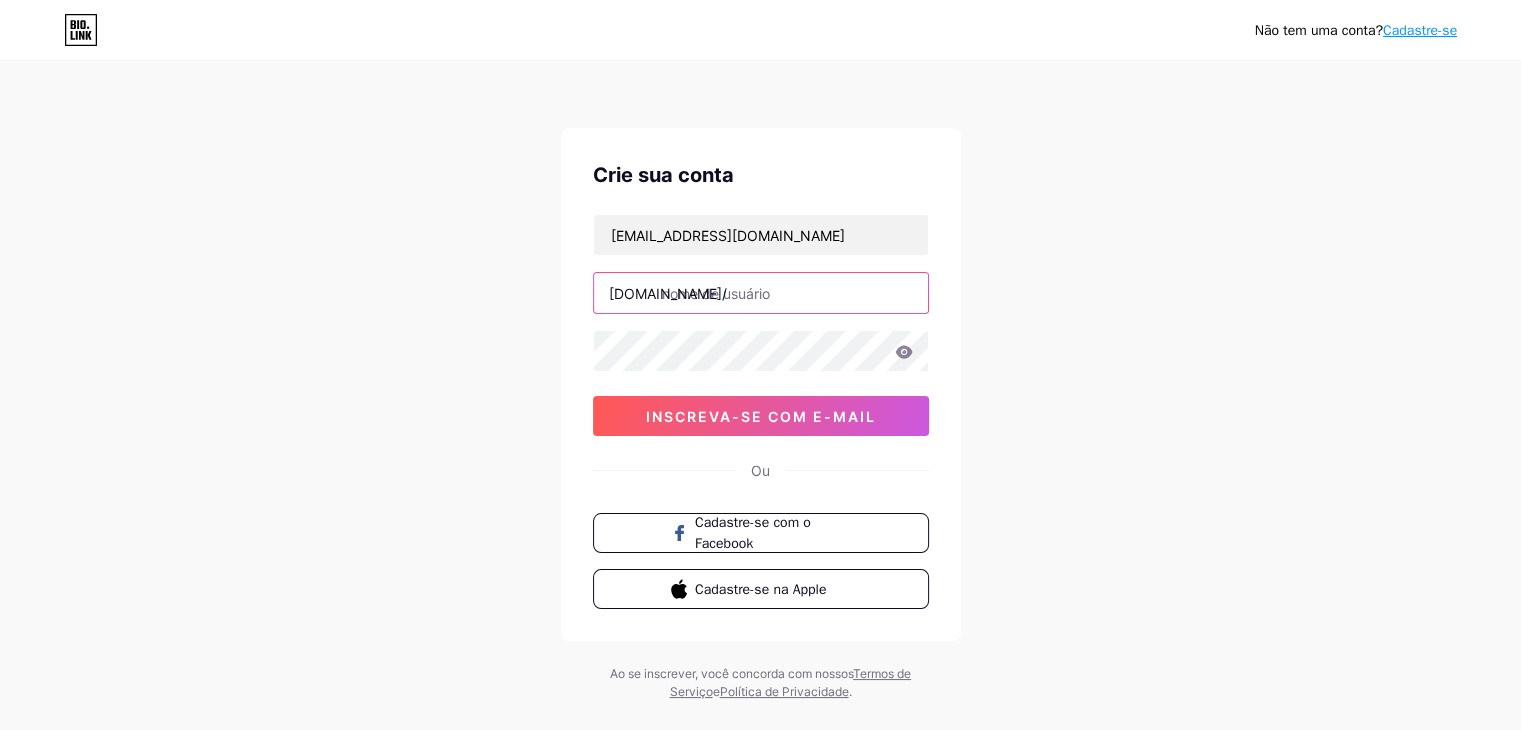 click at bounding box center (761, 293) 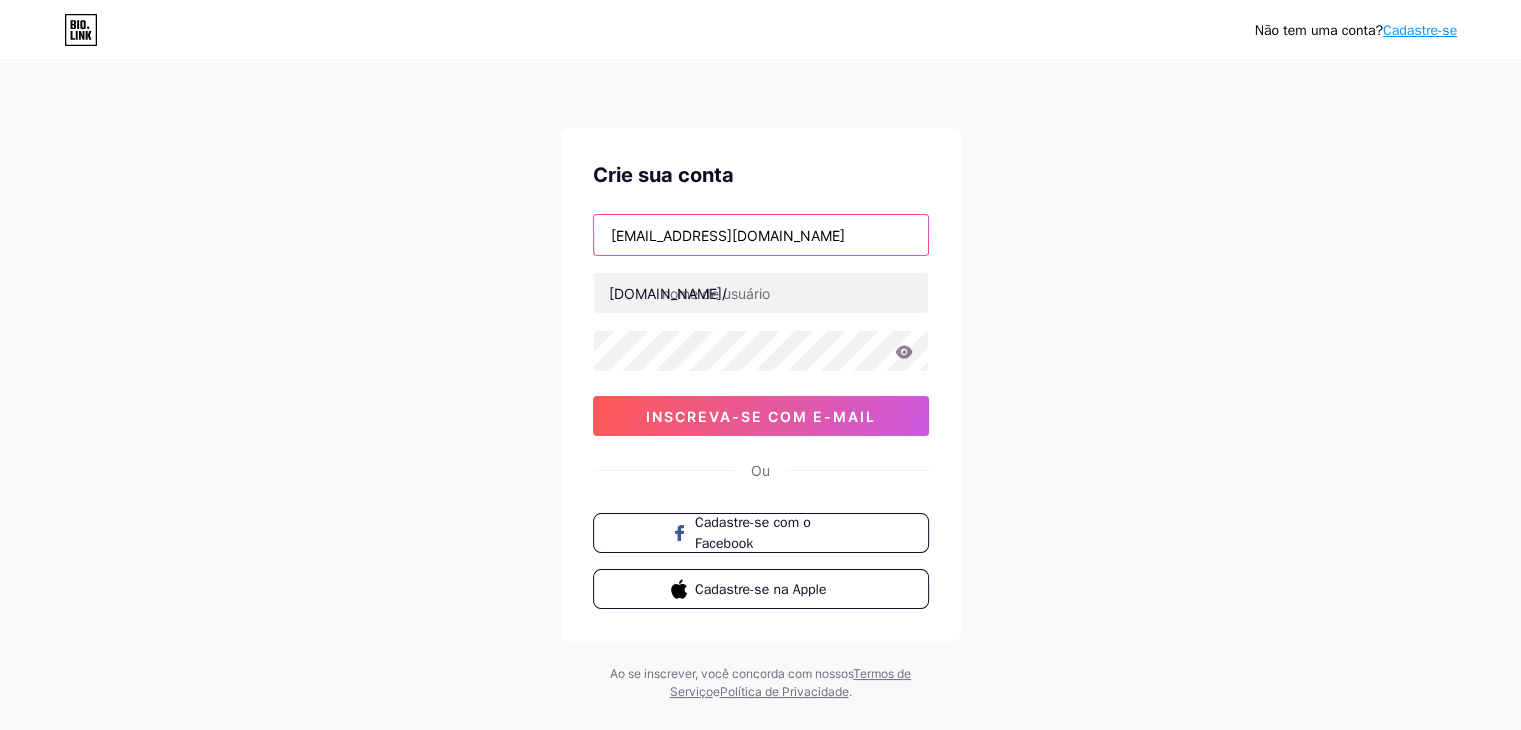 drag, startPoint x: 792, startPoint y: 230, endPoint x: 539, endPoint y: 261, distance: 254.89214 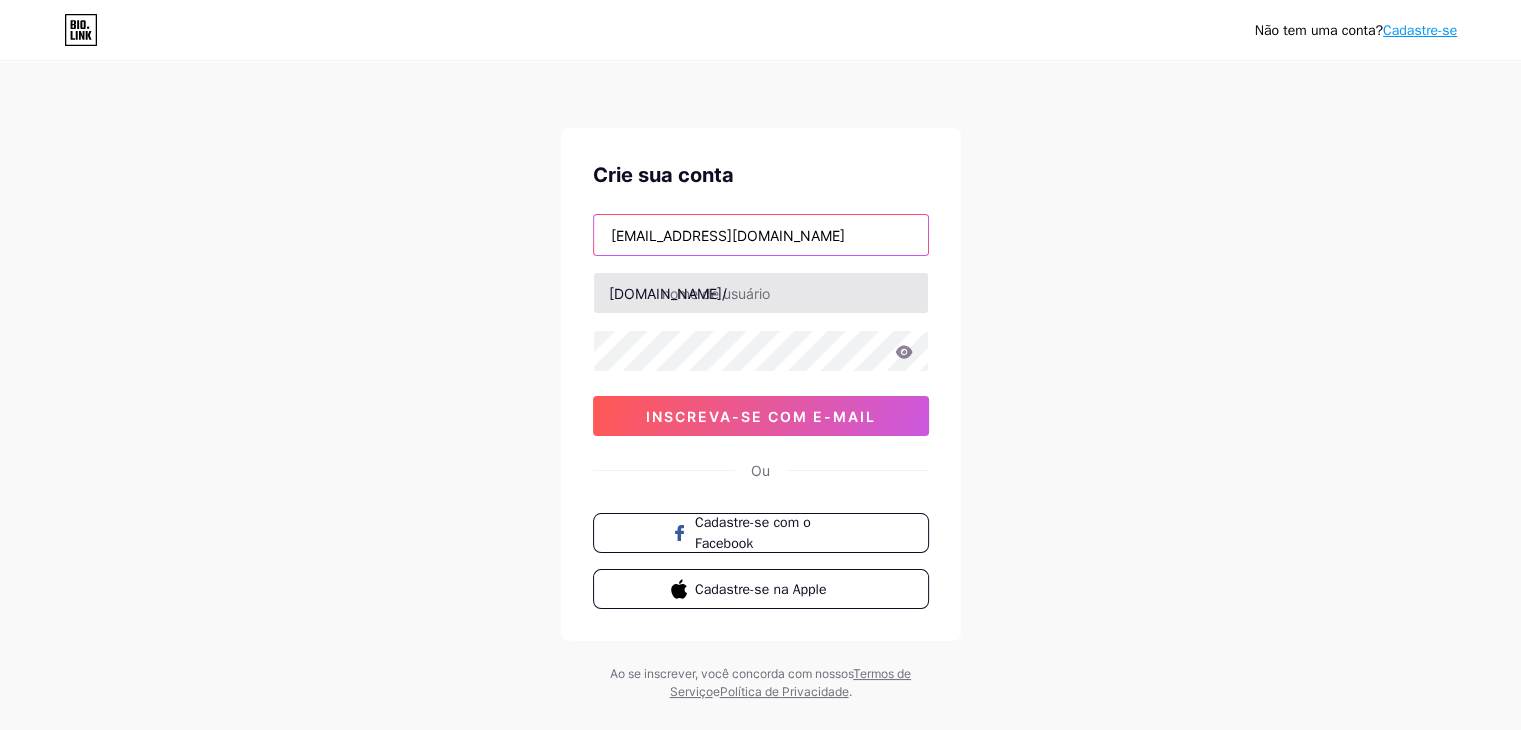type on "emilymariele78@gmail.com" 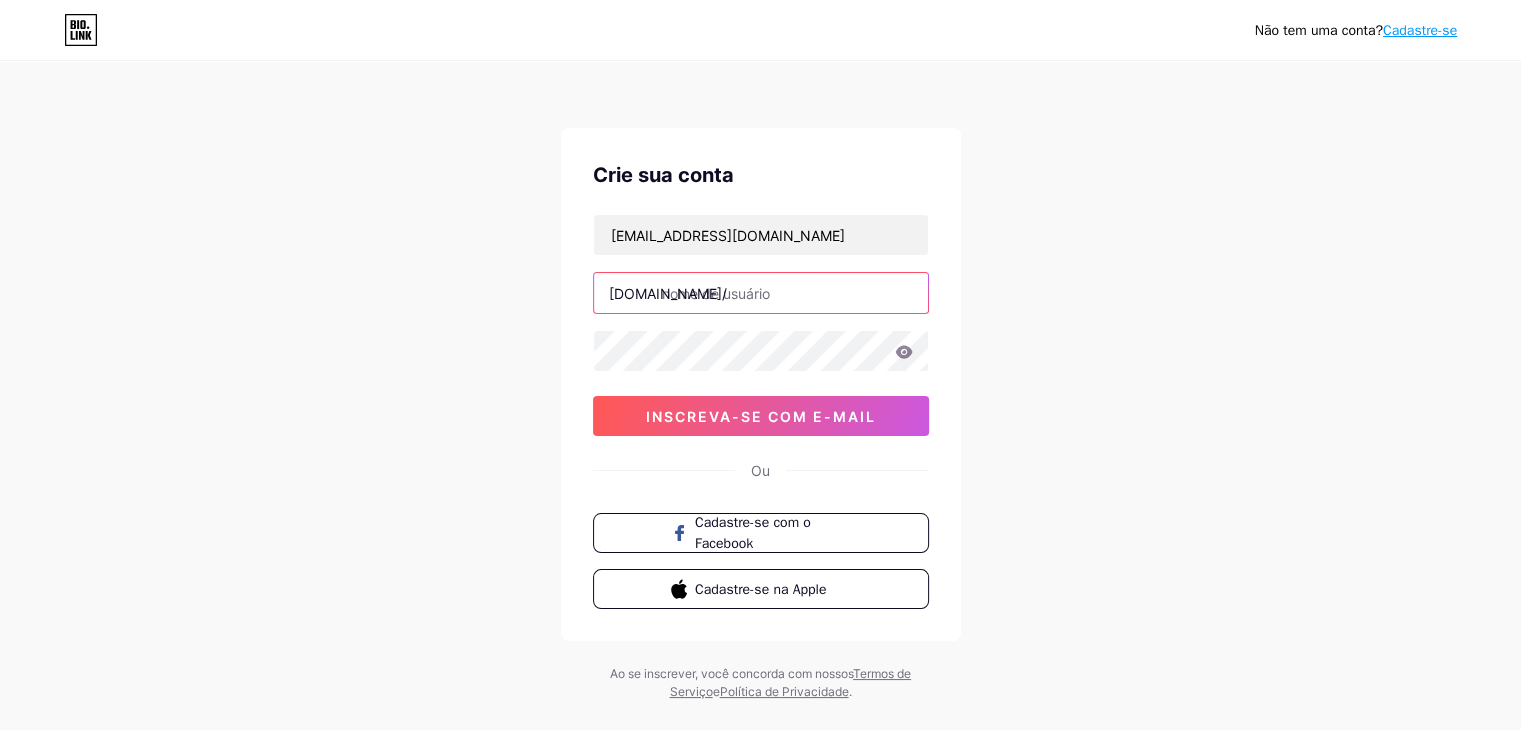 click at bounding box center (761, 293) 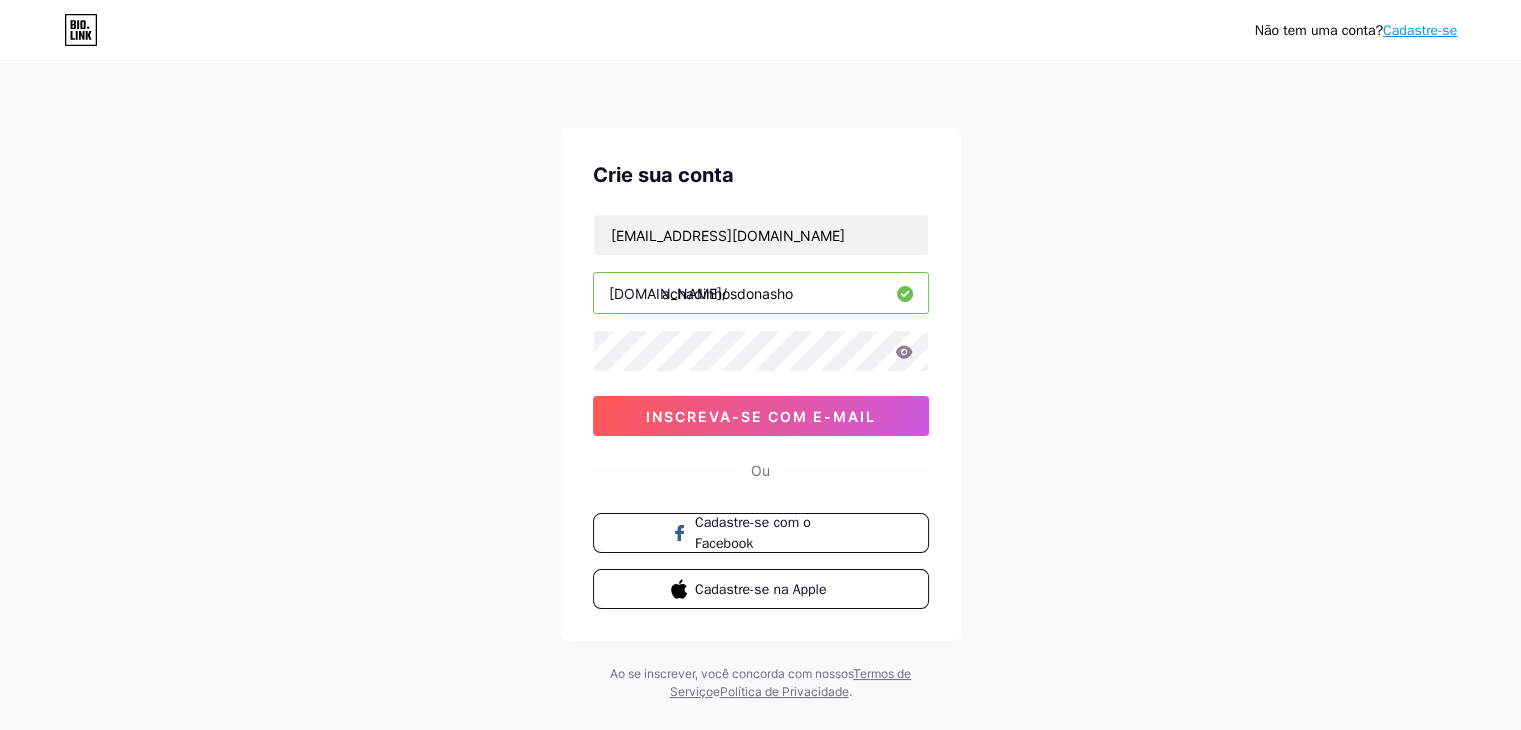 type on "achadinhosdonasho" 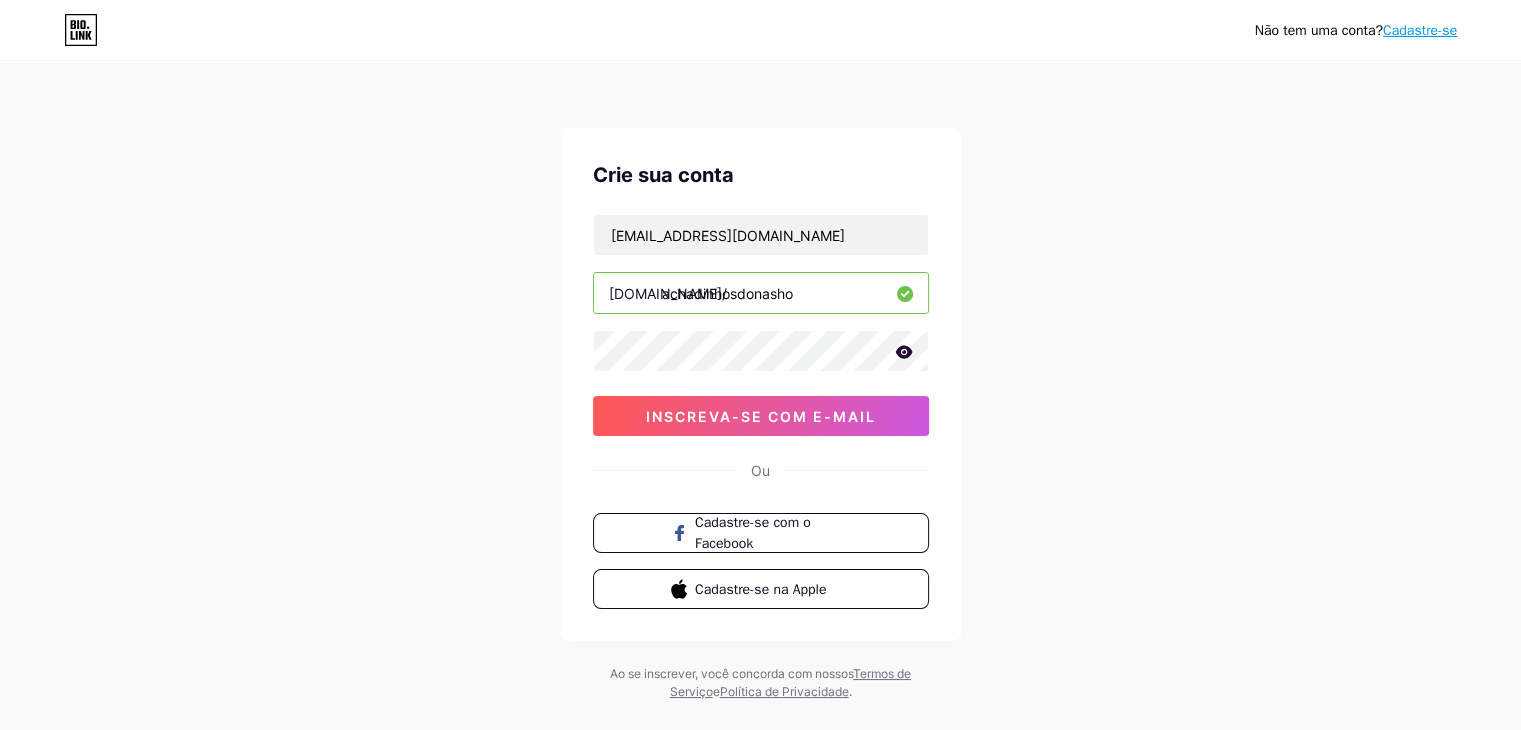 click on "Crie sua conta     emilymariele78@gmail.com     bio.link/   achadinhosdonasho                 03AFcWeA53ORMrJ0M4KObvvkir4k6-kYz8idB3euMYwmUJF8Dv6MHhMRbB4b_ozn2qCsxBJnhSaCK4trsbrlukvX0Fl-JftVKsBP4g6LMwzuCxAvzKx3uFhjZARDc0caifh7C8zyceAdRt_ruNKKpbYt14SWo0591gNBBB91lRgeB4EbstmWtElPwSASSdbfIxh_M8pJchirXWf8-L_LjQXJvmL1He25iQ2Jw7Zuqcn1J0prJYT9hIxnv8fVWpLyHA7awqRN5dUM2ZbcTHZJP-3BwlCOoM6PYusk3H-2qLyeMQhI4O57OahVtRI69SX-3H4PniOJoe2BU6bdRX99qbDA_4zhLD7VtUo1ylnxCICyBtXcNnL0X0UKdKEDqVc-bdXSdaNP_3Ne3J4Ia4DsOOYh6s06VYiL7NU77PGcti7o6lhf0CxZ0TUazzPTLxVKhw0h70jn0qD7Xv04KnbnP-5q5juIlDHwBDqJnBXGB8nSNOCDTggwxrpWzXXbsWciEtNzF-vpYnL9QRq14bEN-qQj0DIJCgKF29BZRRsuE-Cg9uCz4GWOoM_xJMrtxCoep8blm2OS2k4ujKsPD5miqYfRXcSfzPIotmfDo3oGmi6WGbHgadDFn3kTCpGBjIA_XDvXc27m9E8qc_00NYo4HCESeuFz8gejq661ku0dvA7IlbgTzaJ3qi1kwixUj872yYghscJWfLbDZxlt5HGtNuMA4deGeZFFAlnfS0qxQ4wwJcXVcbDowyKMwGqqAmIi5InresNCIKocQGta_TlBEP931ozTYqqT4OLtqeDSYbuDM8FgkaDdtSeaaPHZZ_b1jvuz1ib8yuUCFhjBWjsVZQBxUtLOroSN6NBaZZFh6-U65BHVPx8woG3R4myVAxHp1hwbqnYKtCsAbW             Ou" at bounding box center (761, 384) 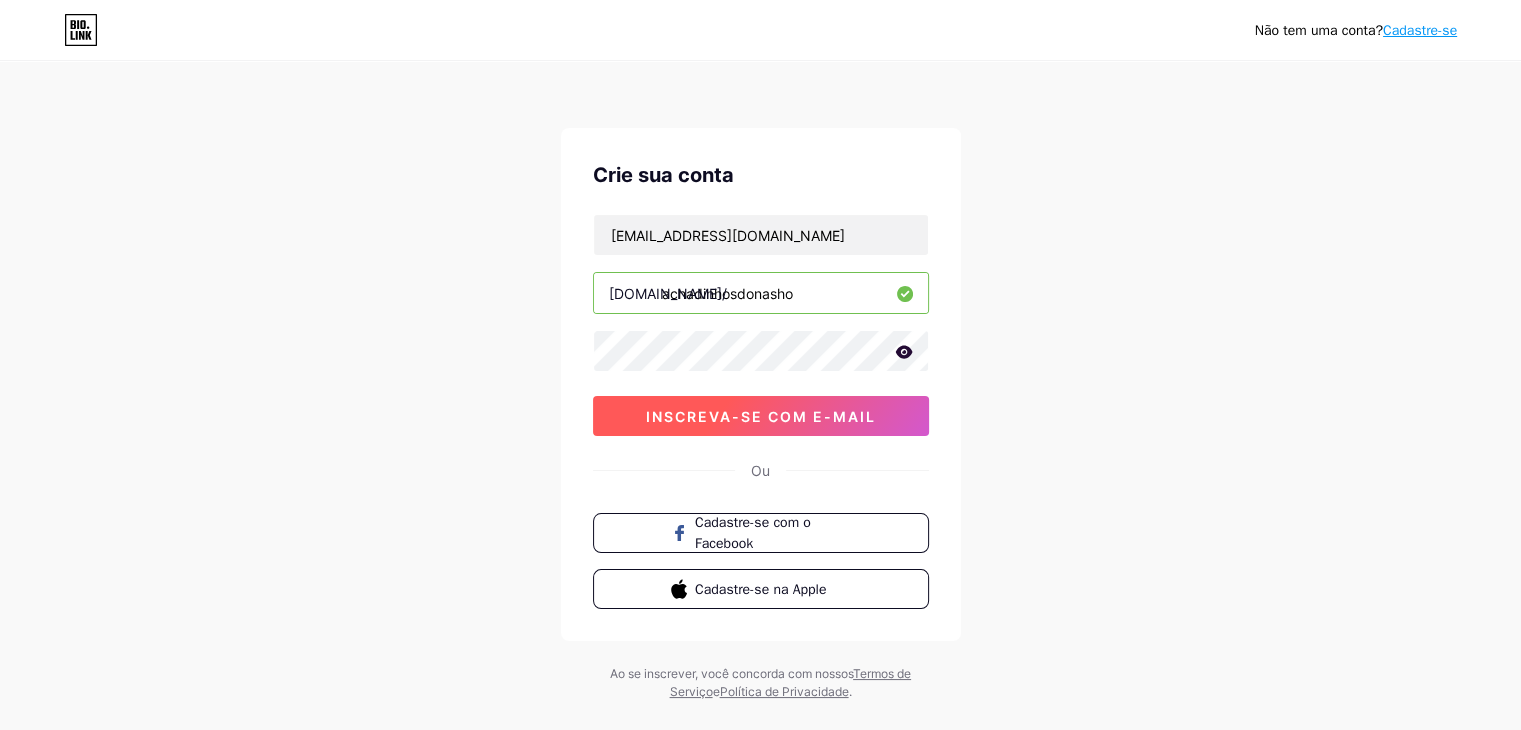 click on "inscreva-se com e-mail" at bounding box center [761, 416] 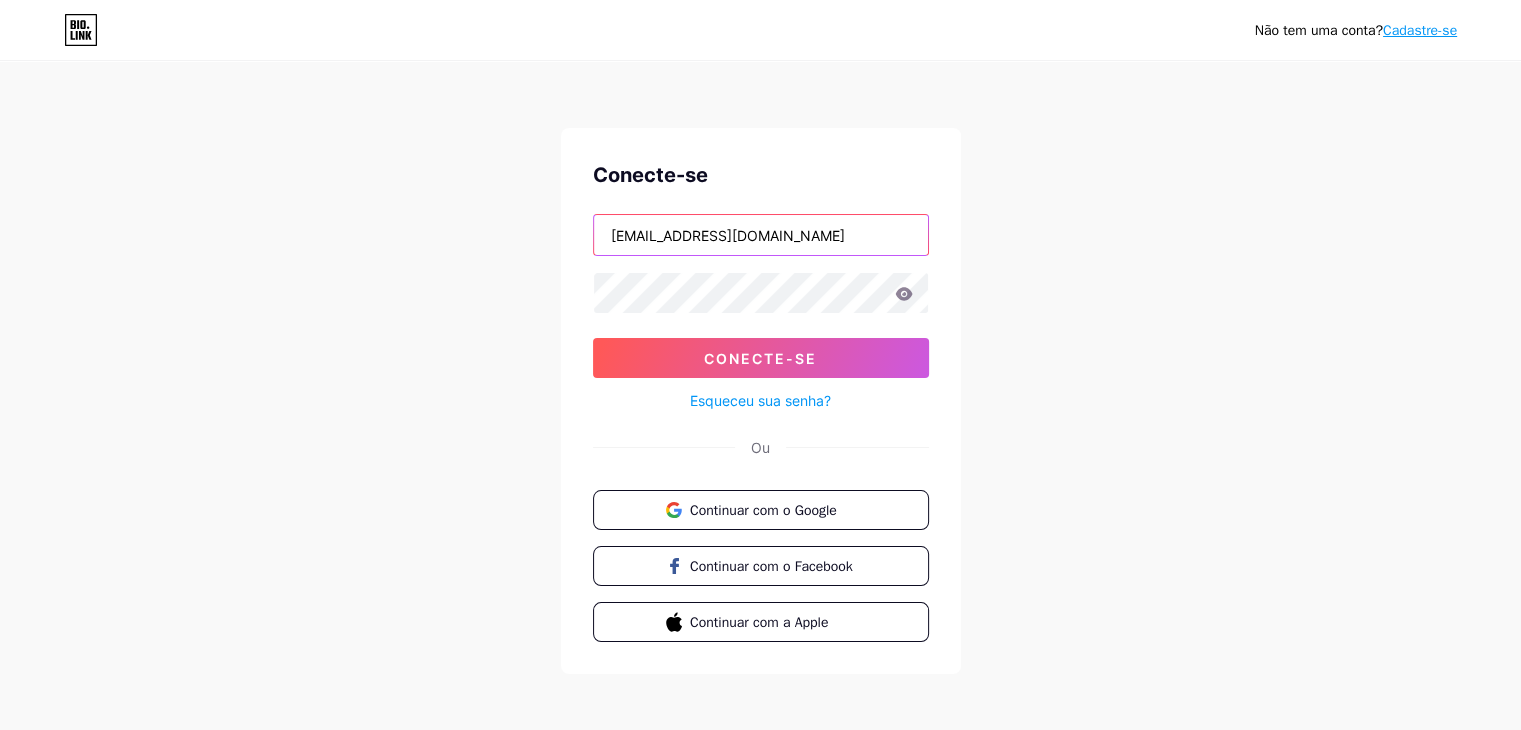 drag, startPoint x: 768, startPoint y: 253, endPoint x: 512, endPoint y: 273, distance: 256.78006 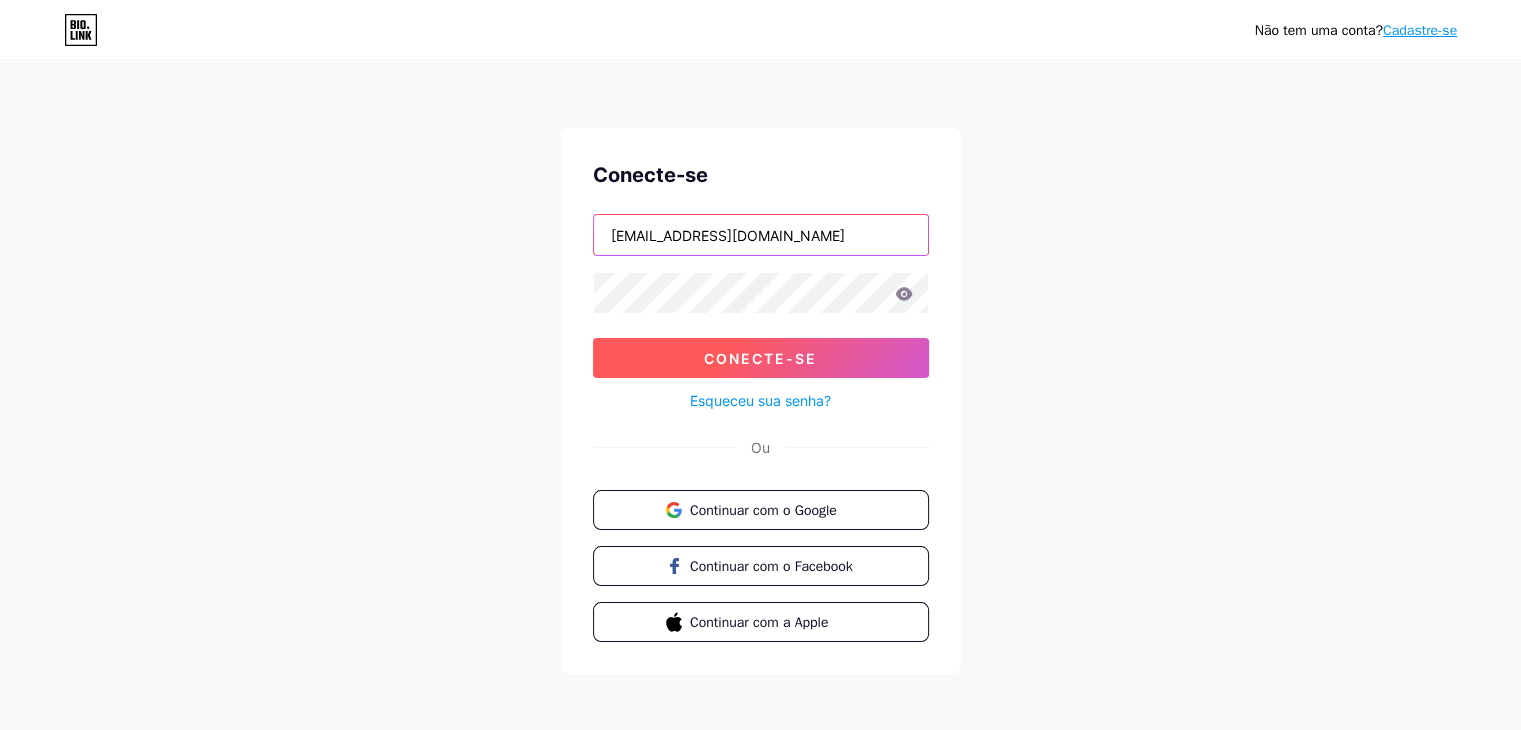 type on "emilymariele78@gmail.com" 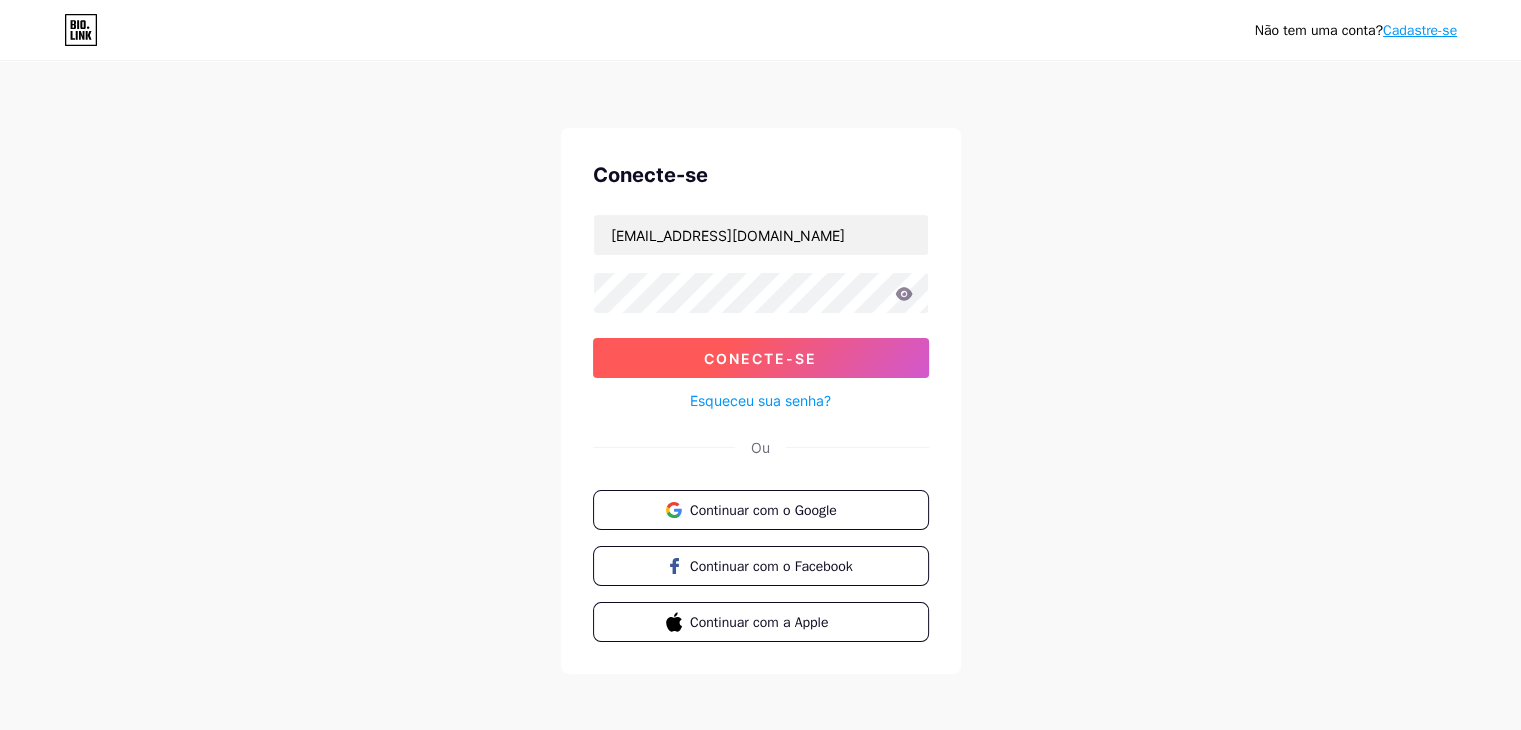 click on "Conecte-se" at bounding box center (761, 358) 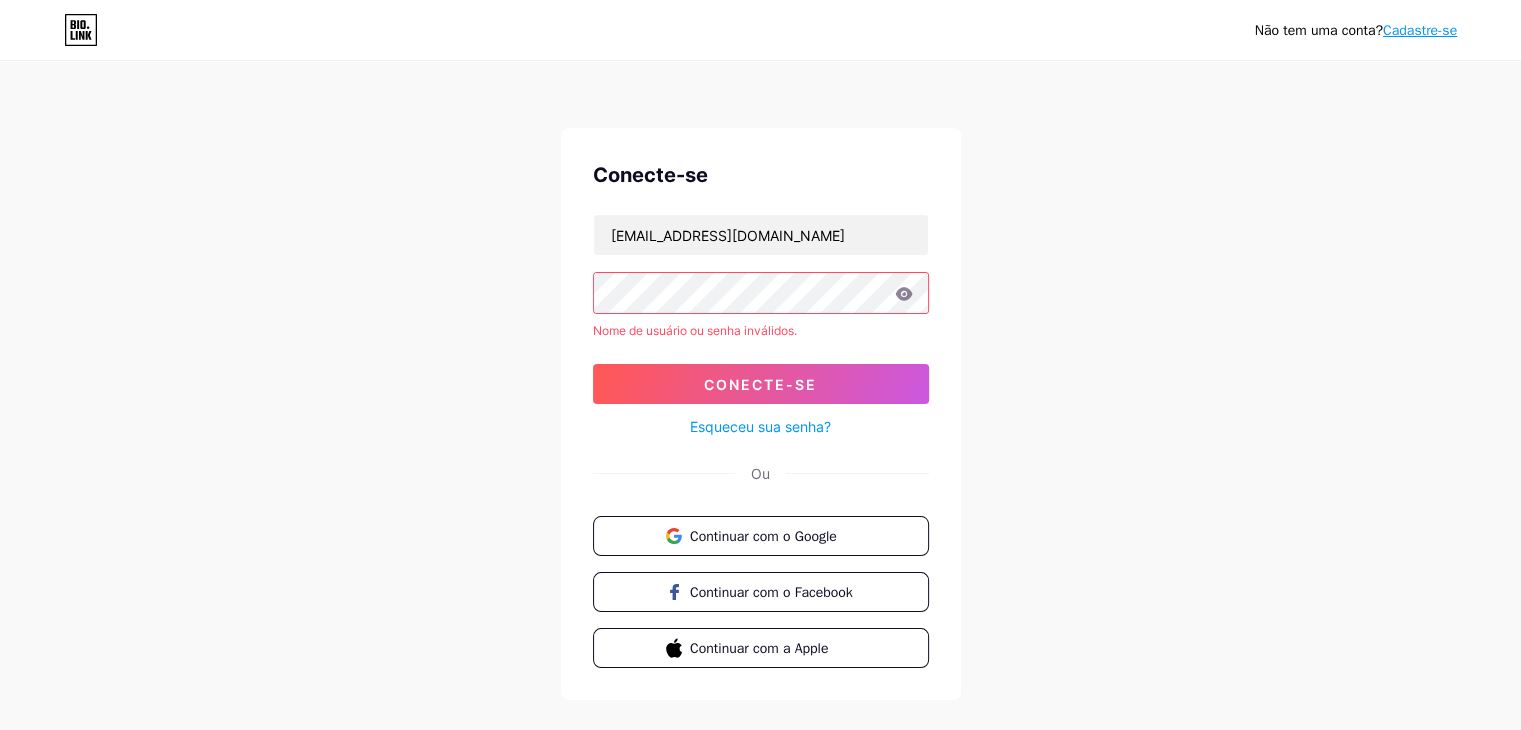 click on "Esqueceu sua senha?" at bounding box center (760, 426) 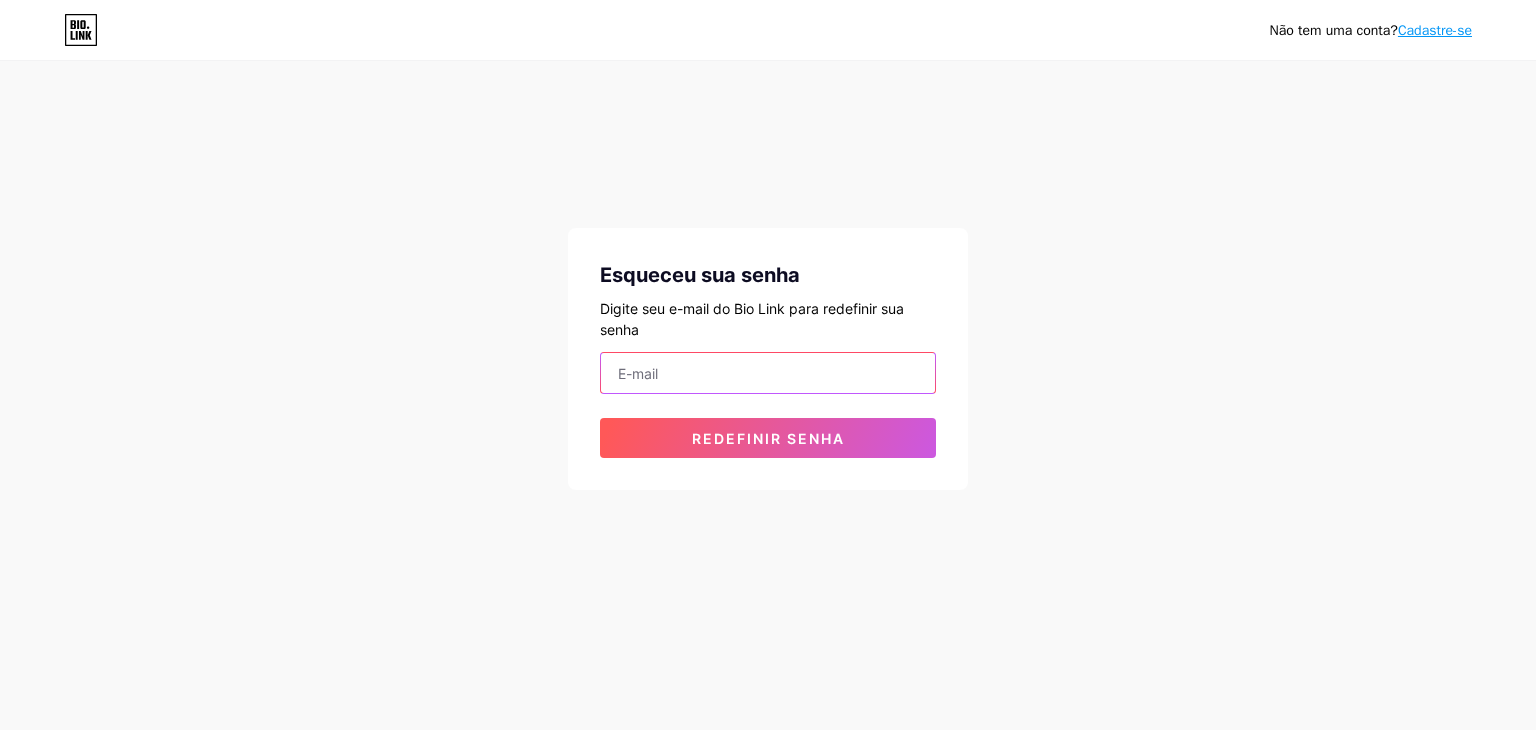 click at bounding box center [768, 373] 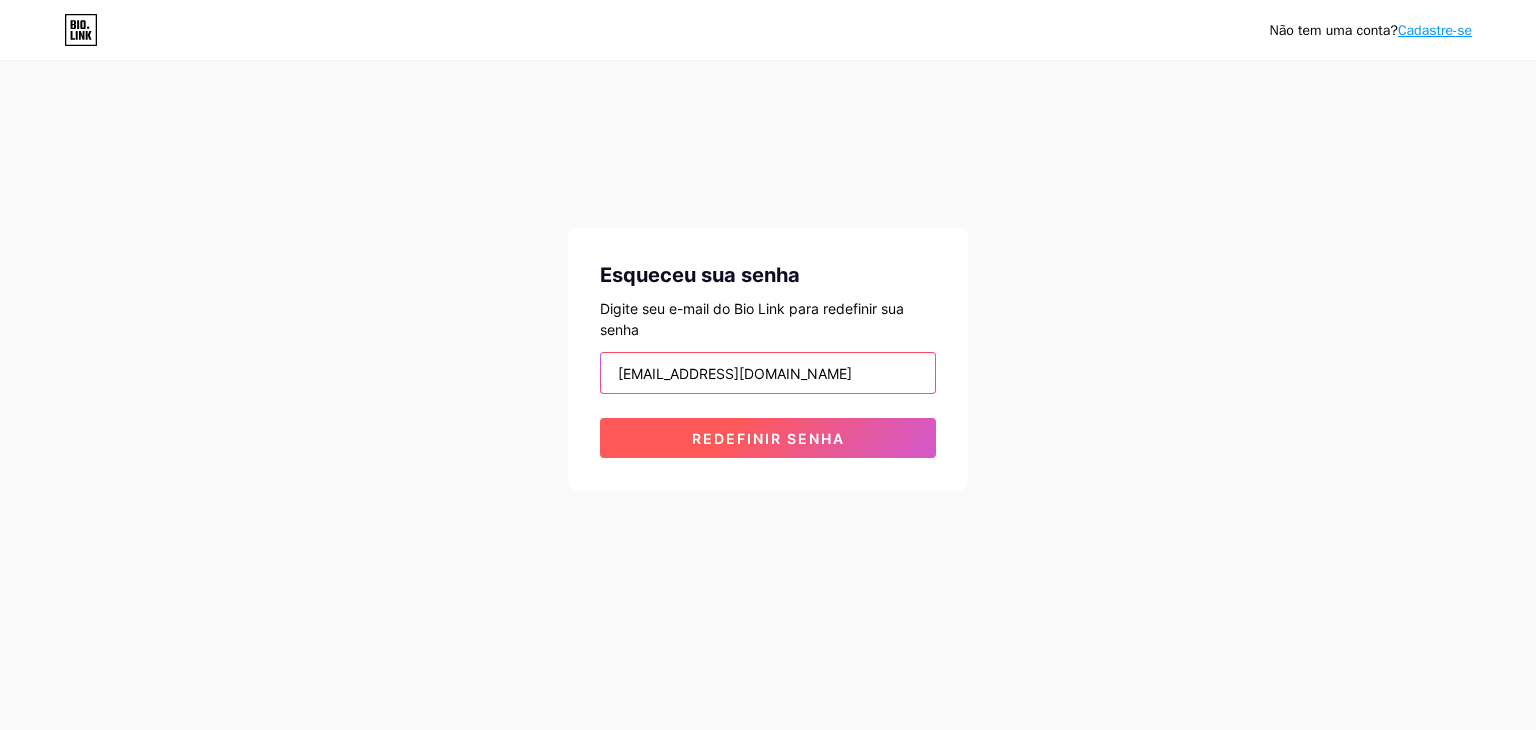 type on "emilymariele78@gmail.com" 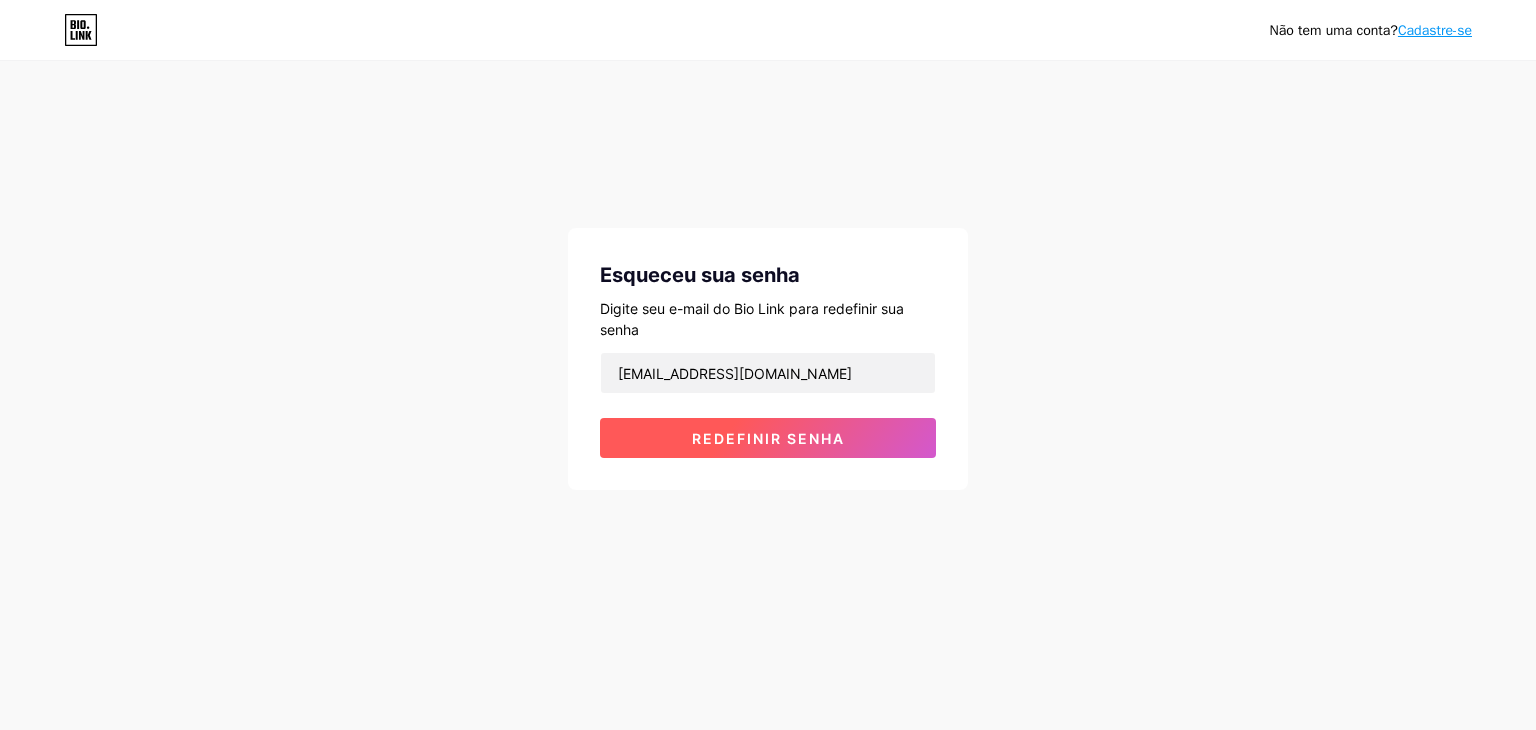 click on "Redefinir senha" at bounding box center (768, 438) 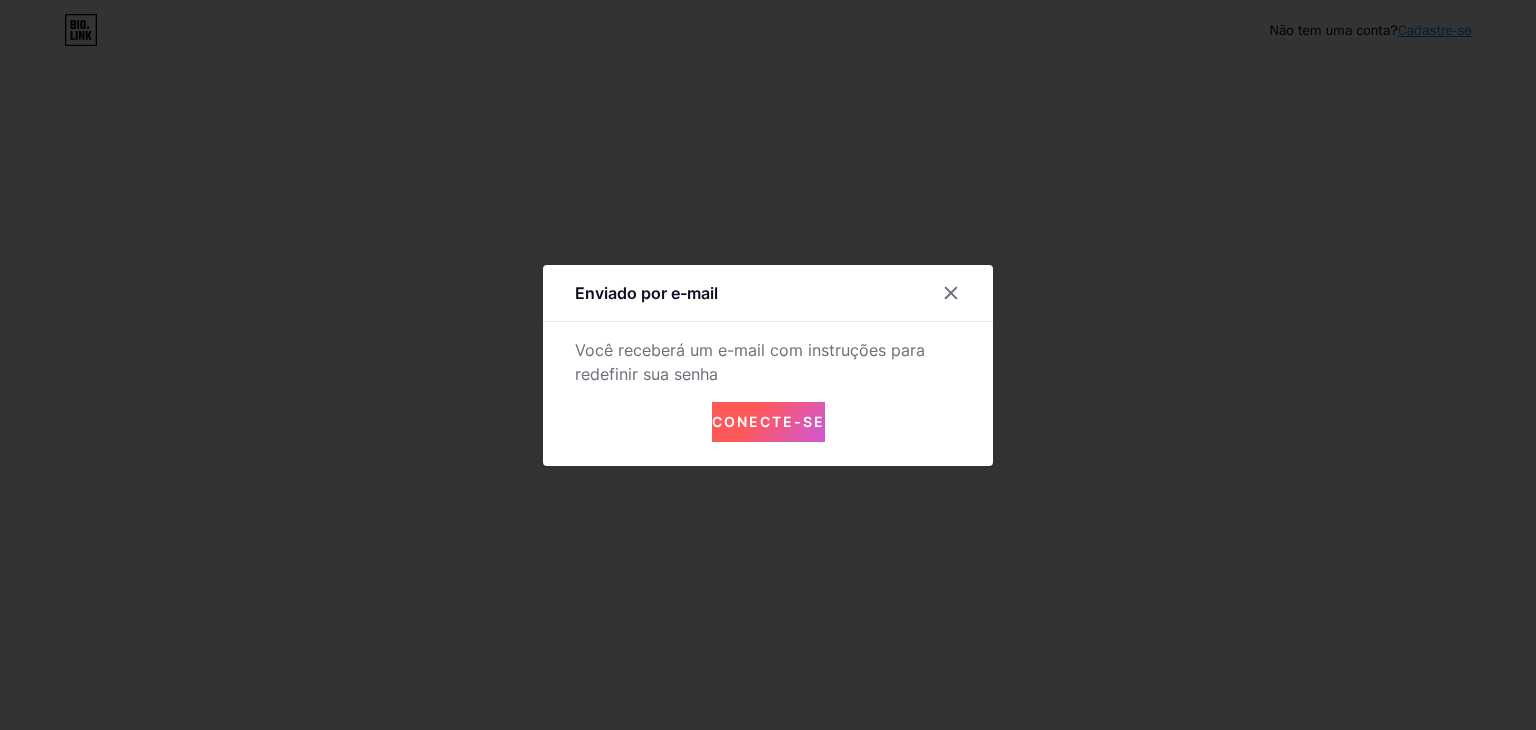 click on "Conecte-se" at bounding box center (768, 421) 